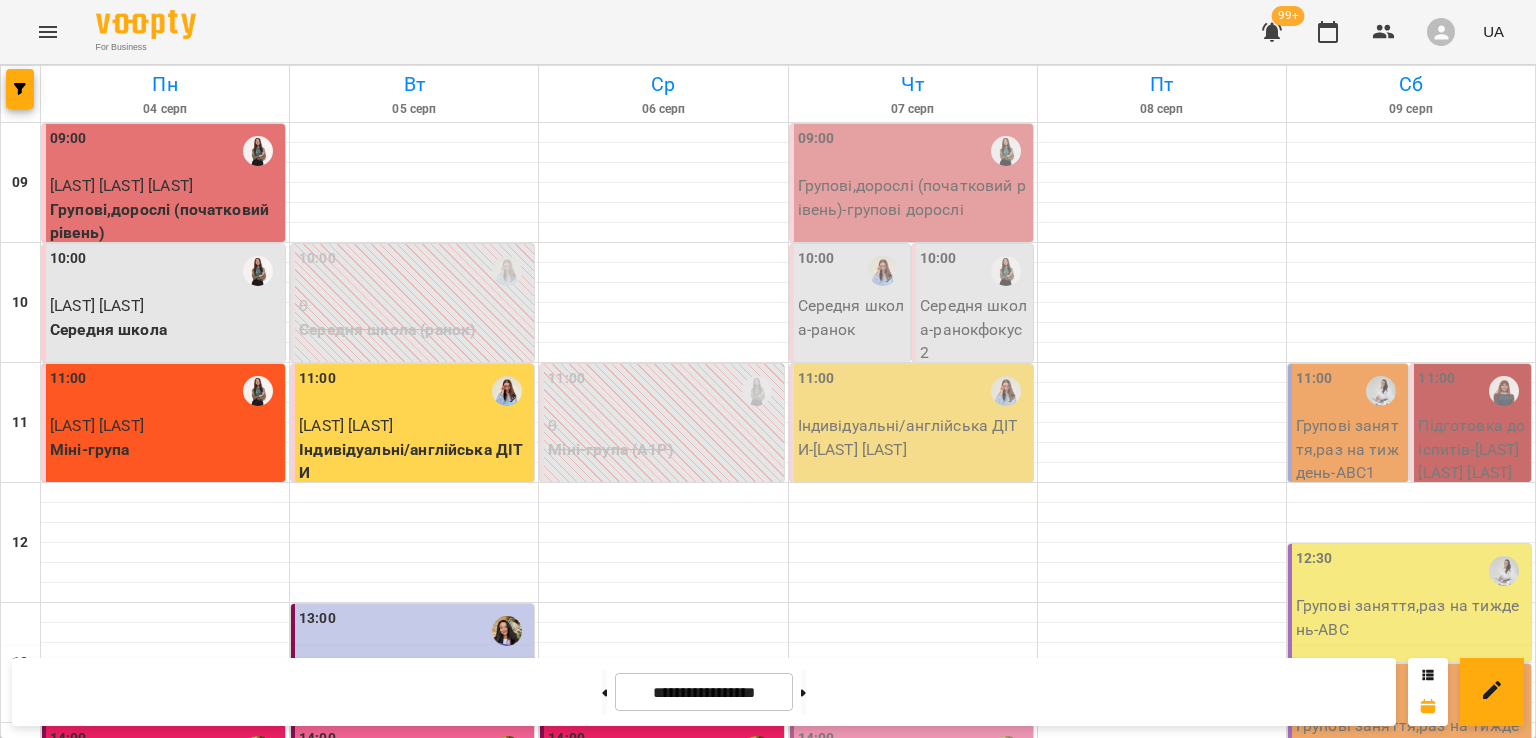 scroll, scrollTop: 0, scrollLeft: 0, axis: both 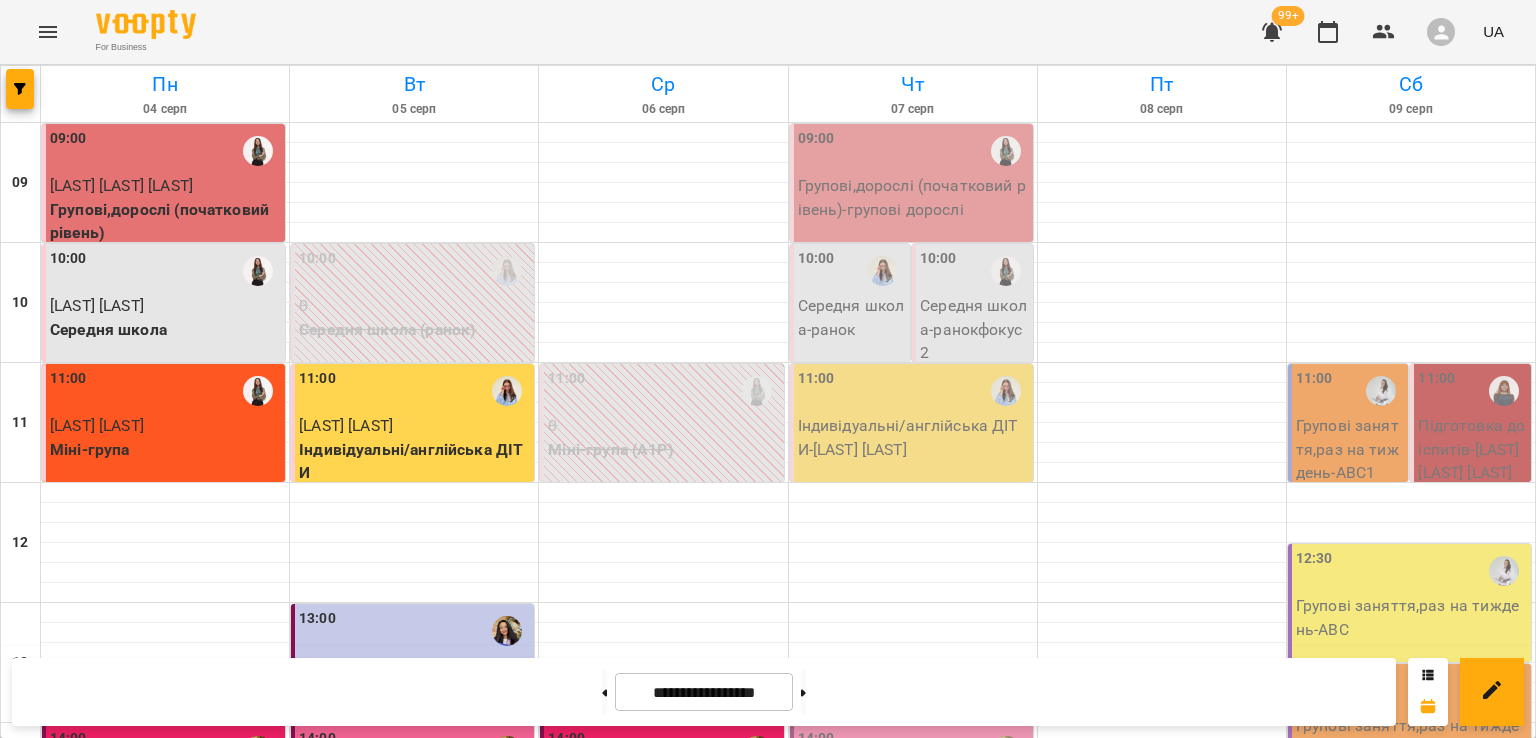 click at bounding box center (155, 1146) 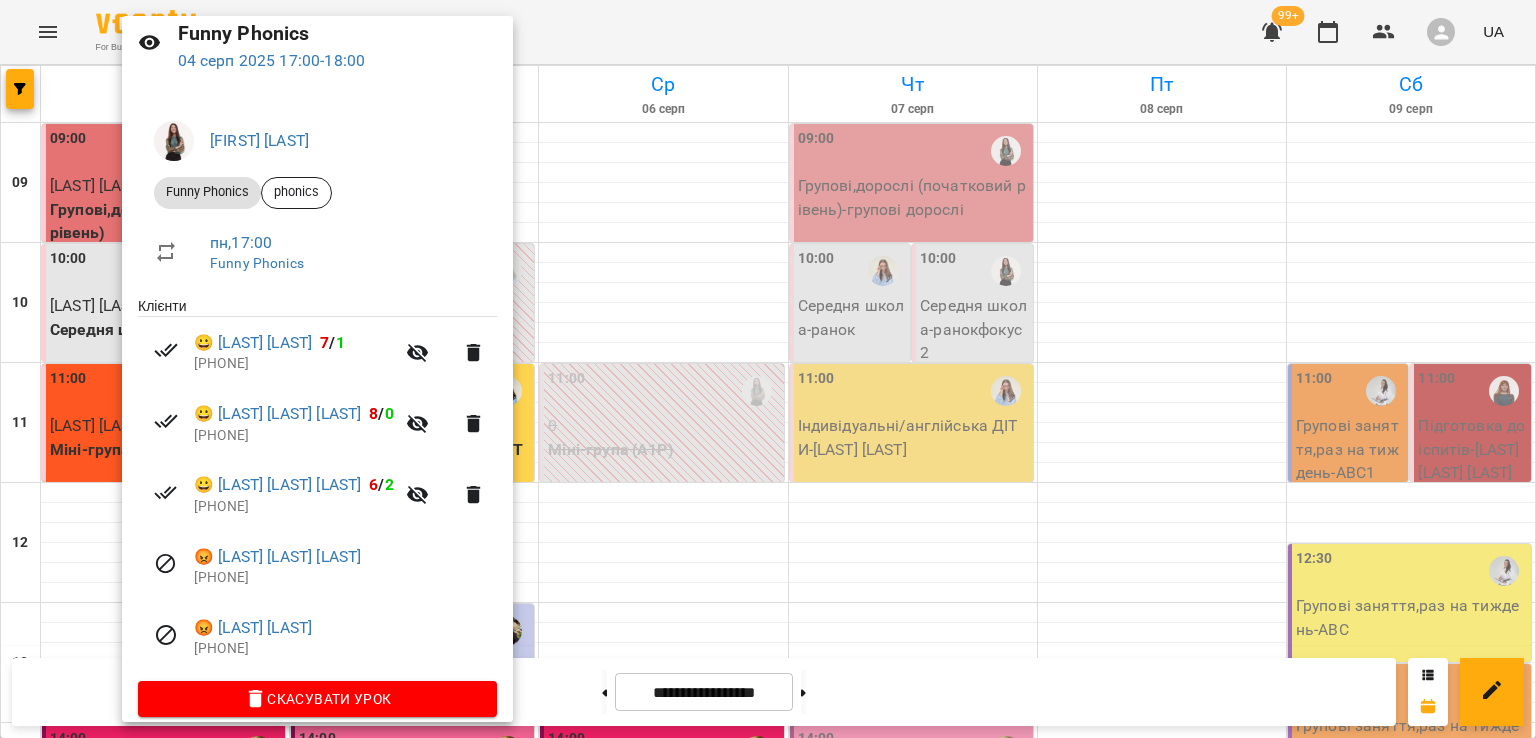 scroll, scrollTop: 100, scrollLeft: 0, axis: vertical 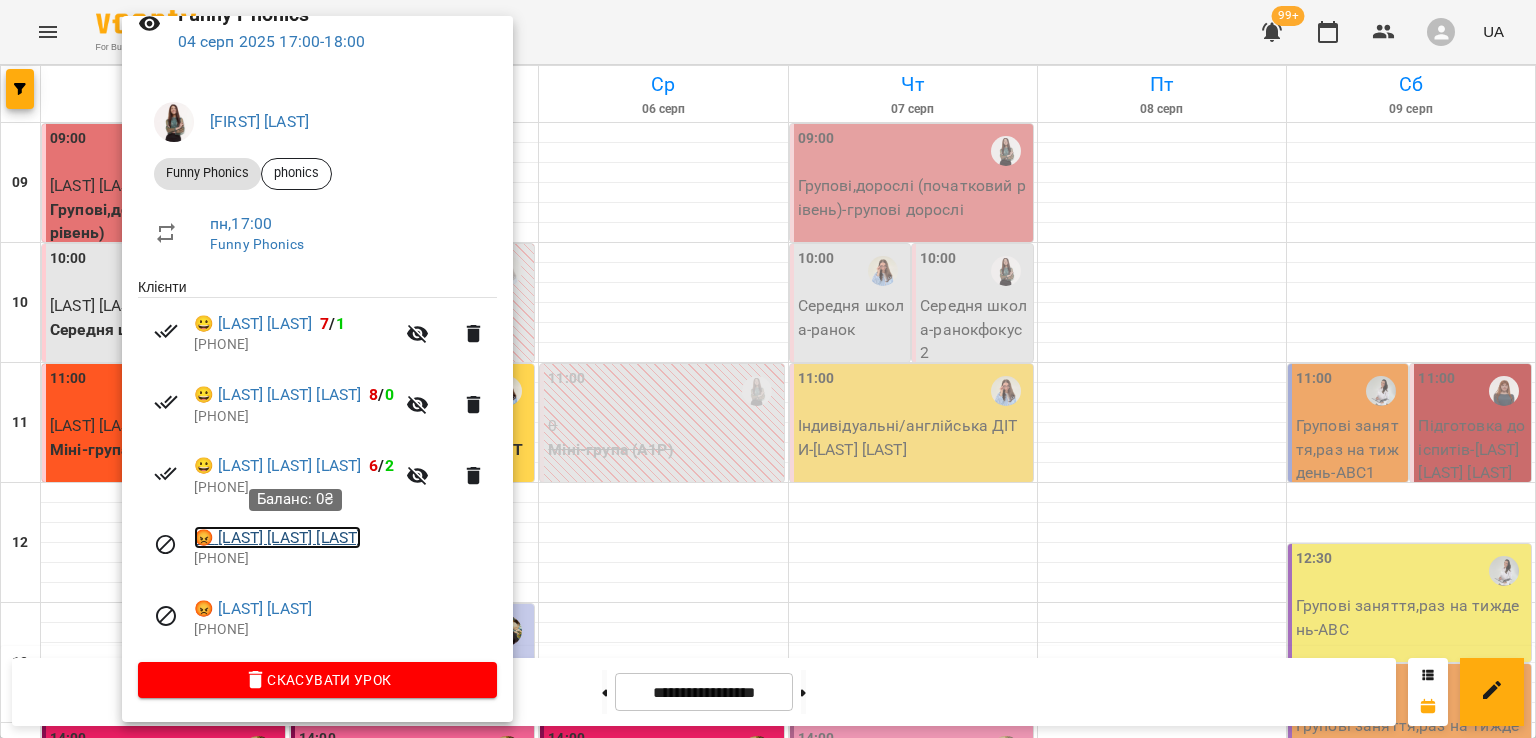 click on "😡   [FIRST] [LAST] [LAST]" at bounding box center [277, 538] 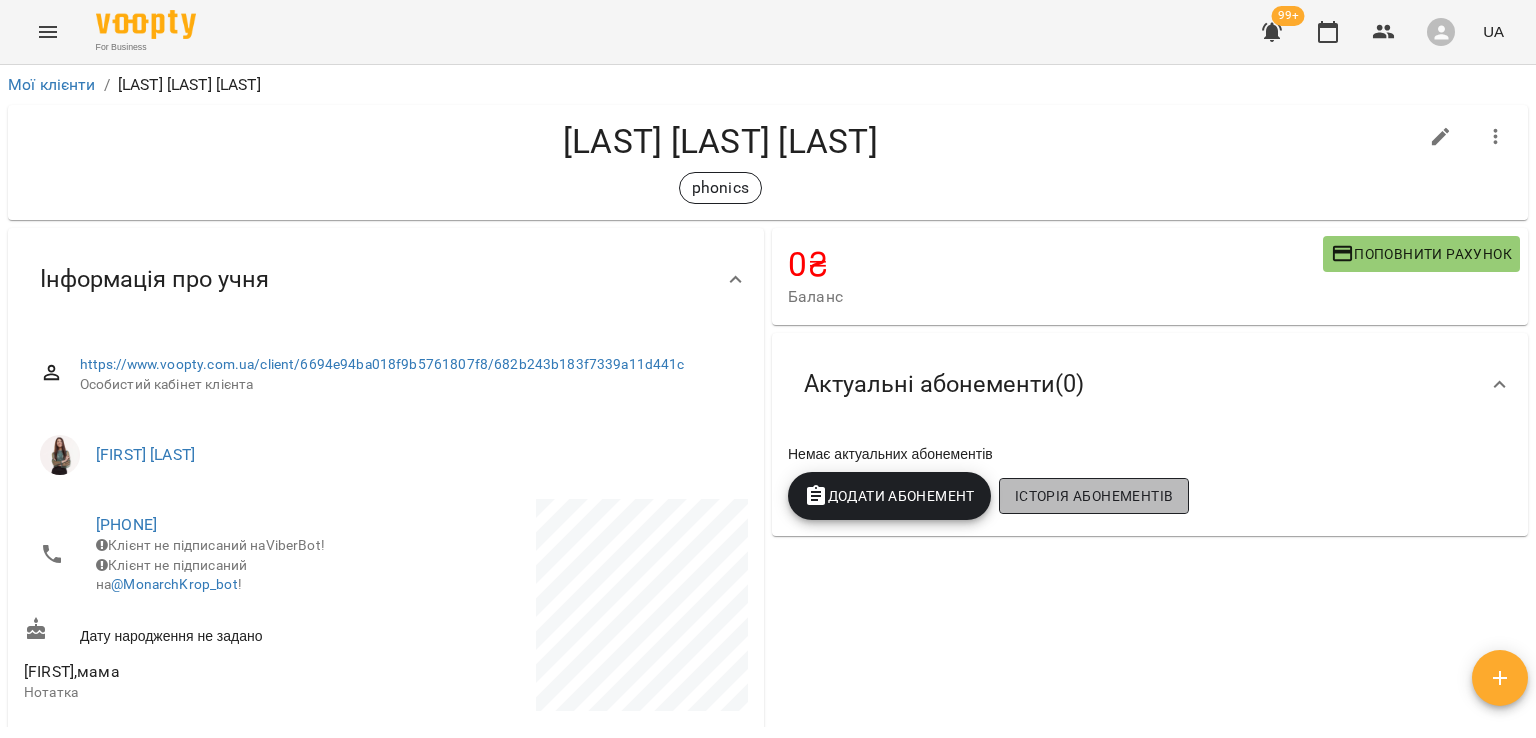 click on "Історія абонементів" at bounding box center (1094, 496) 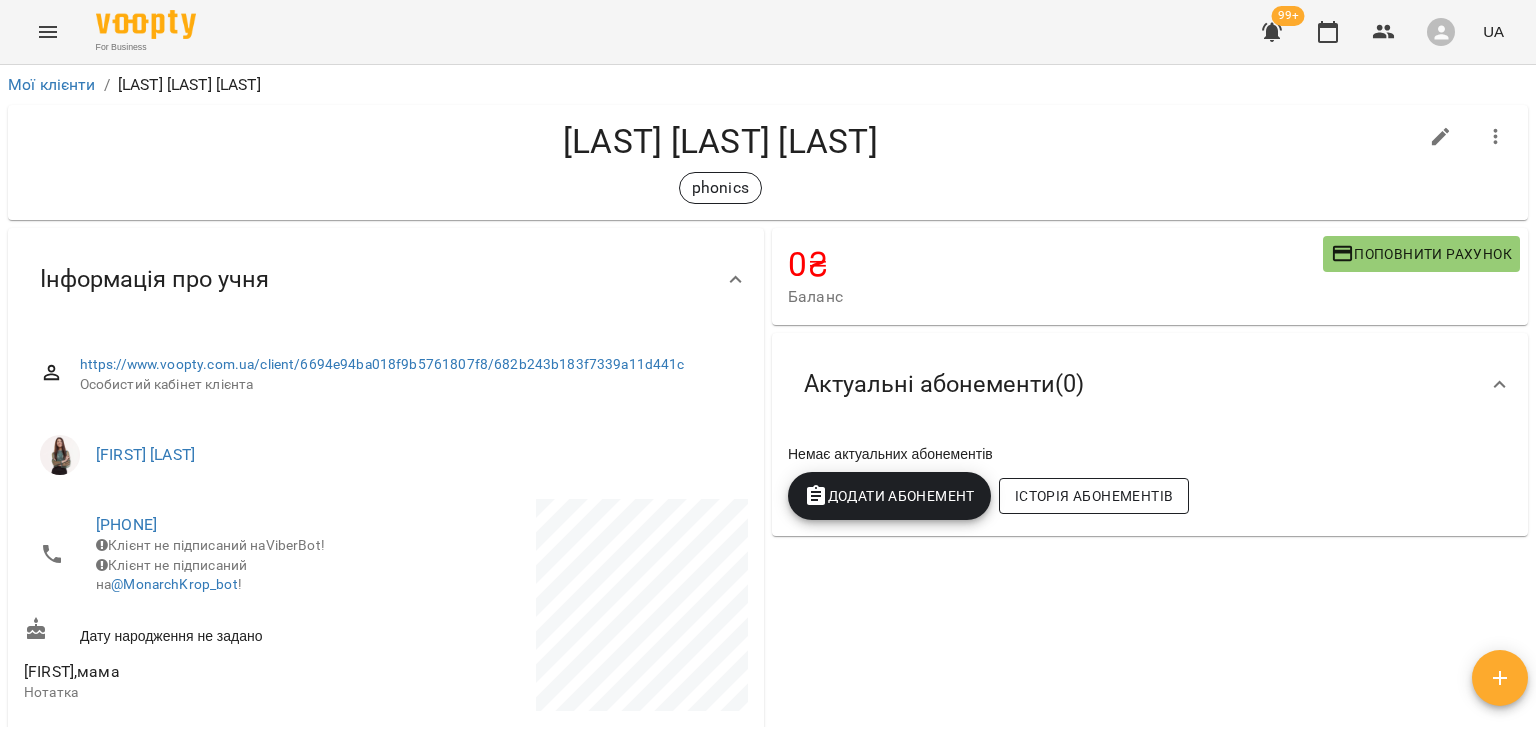 scroll, scrollTop: 64, scrollLeft: 0, axis: vertical 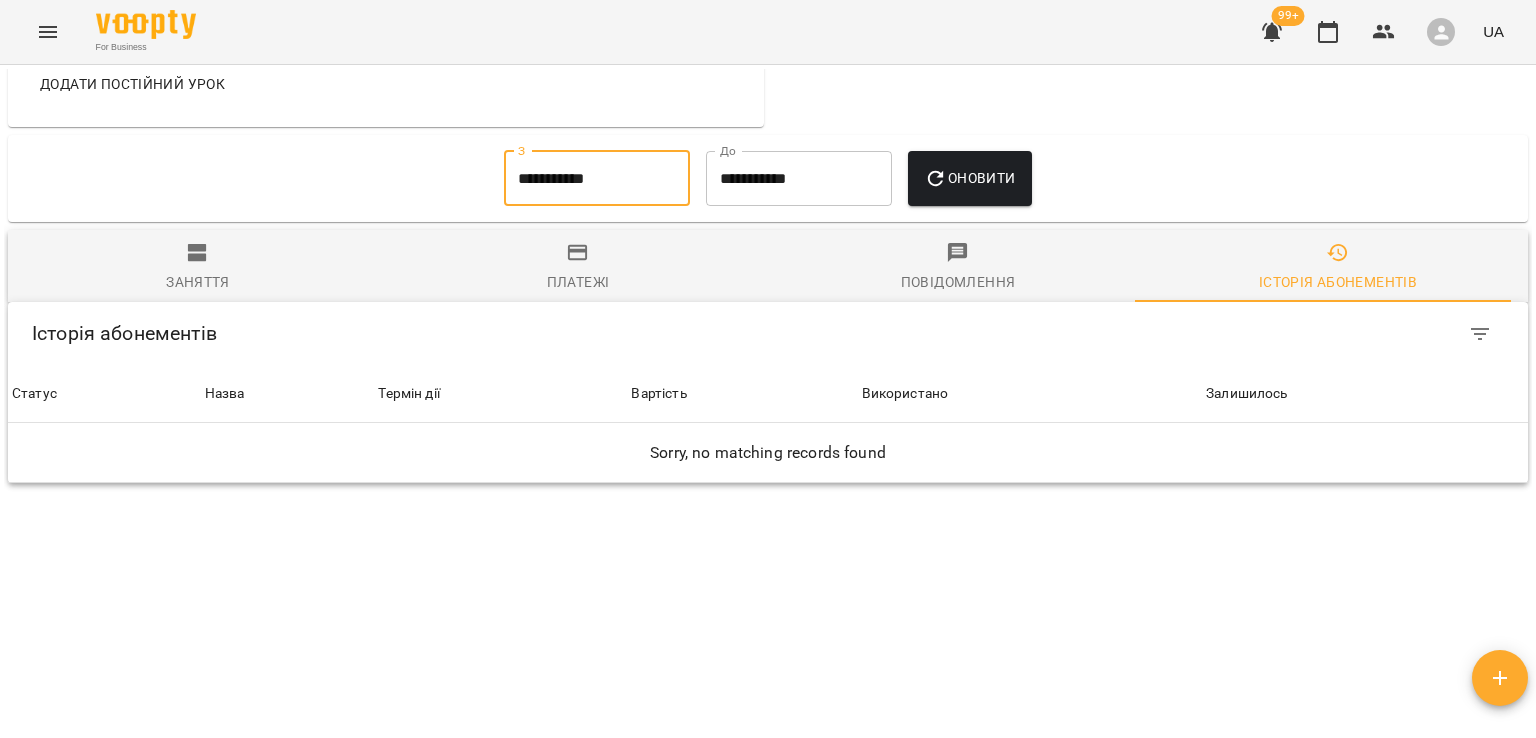 click on "**********" at bounding box center (597, 179) 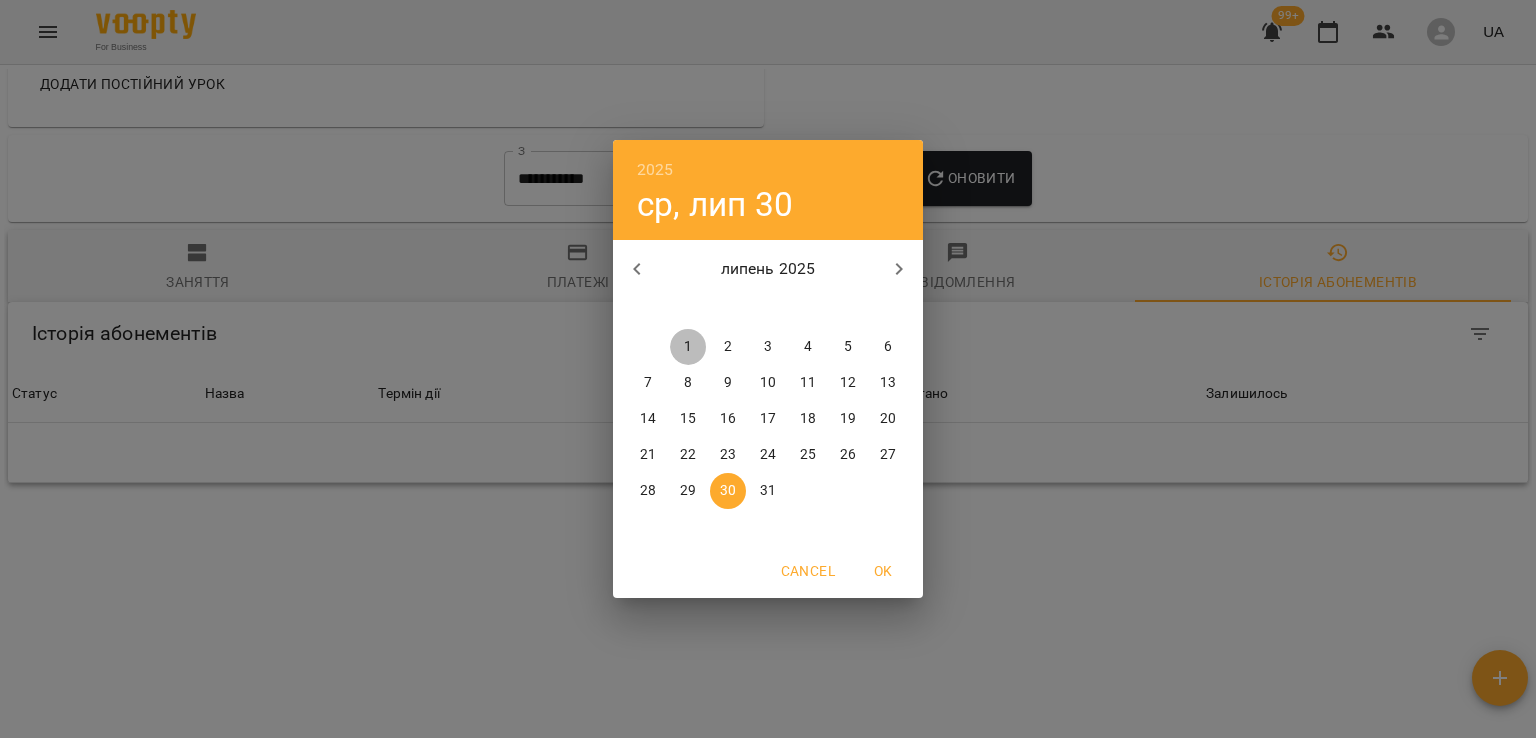 click on "1" at bounding box center [688, 347] 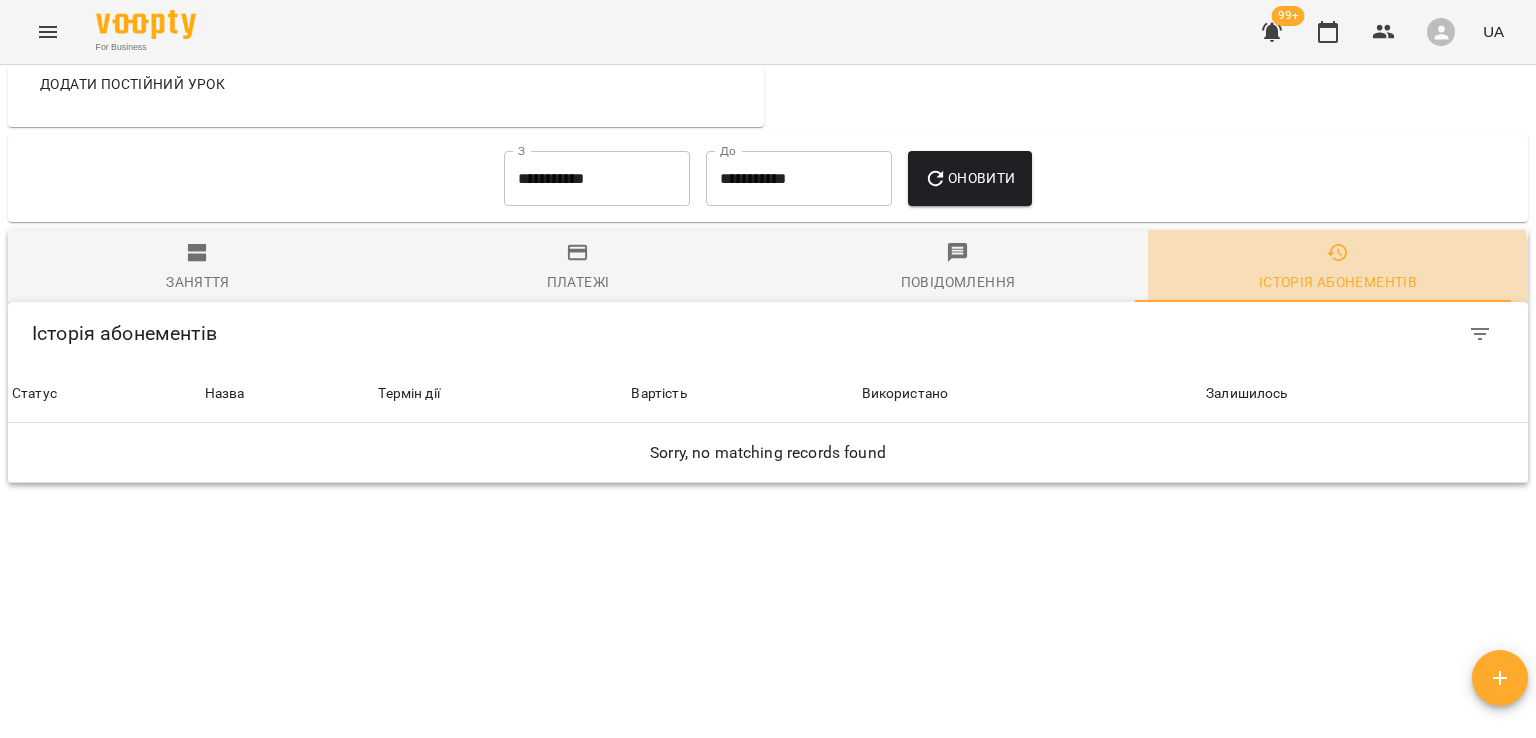 click on "Історія абонементів" at bounding box center (1338, 282) 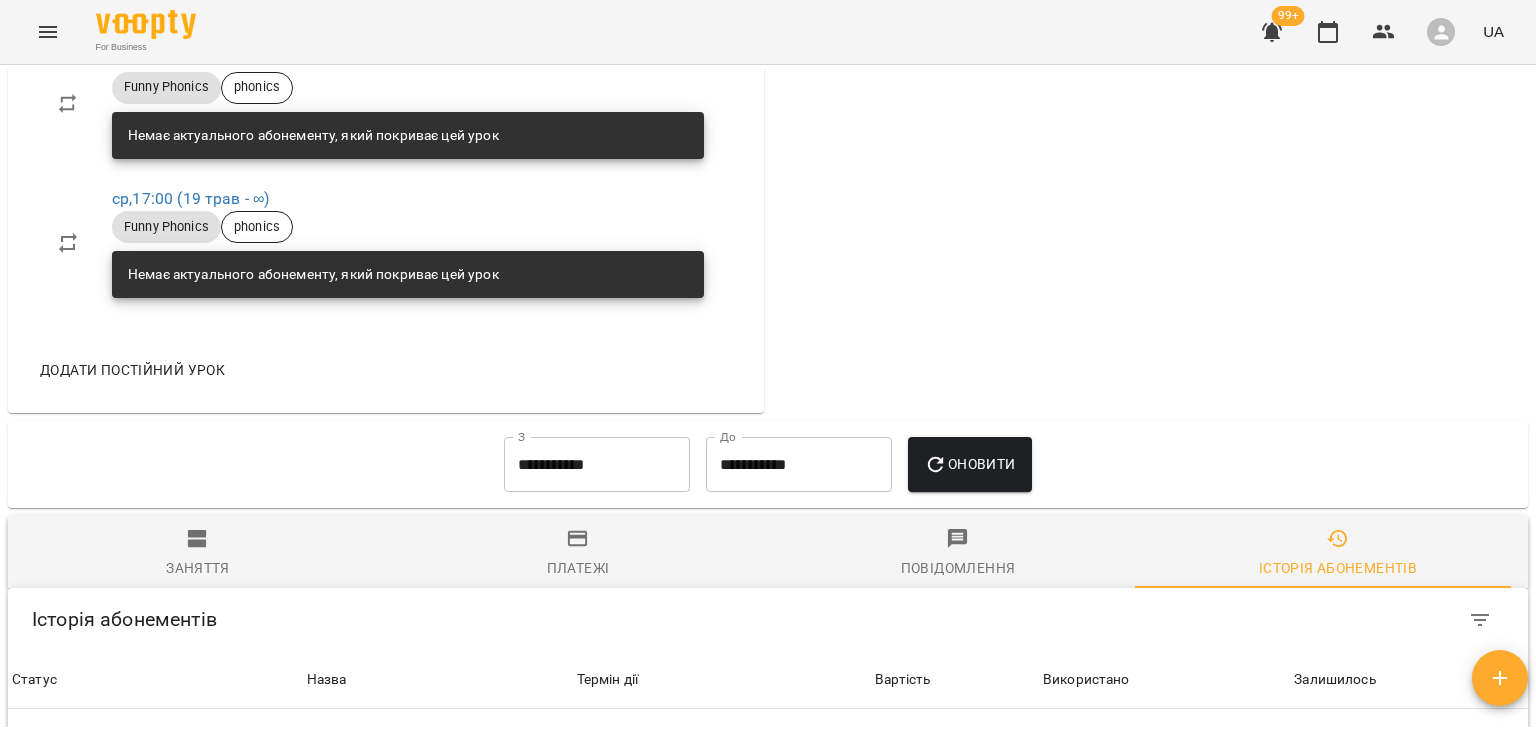 scroll, scrollTop: 1357, scrollLeft: 0, axis: vertical 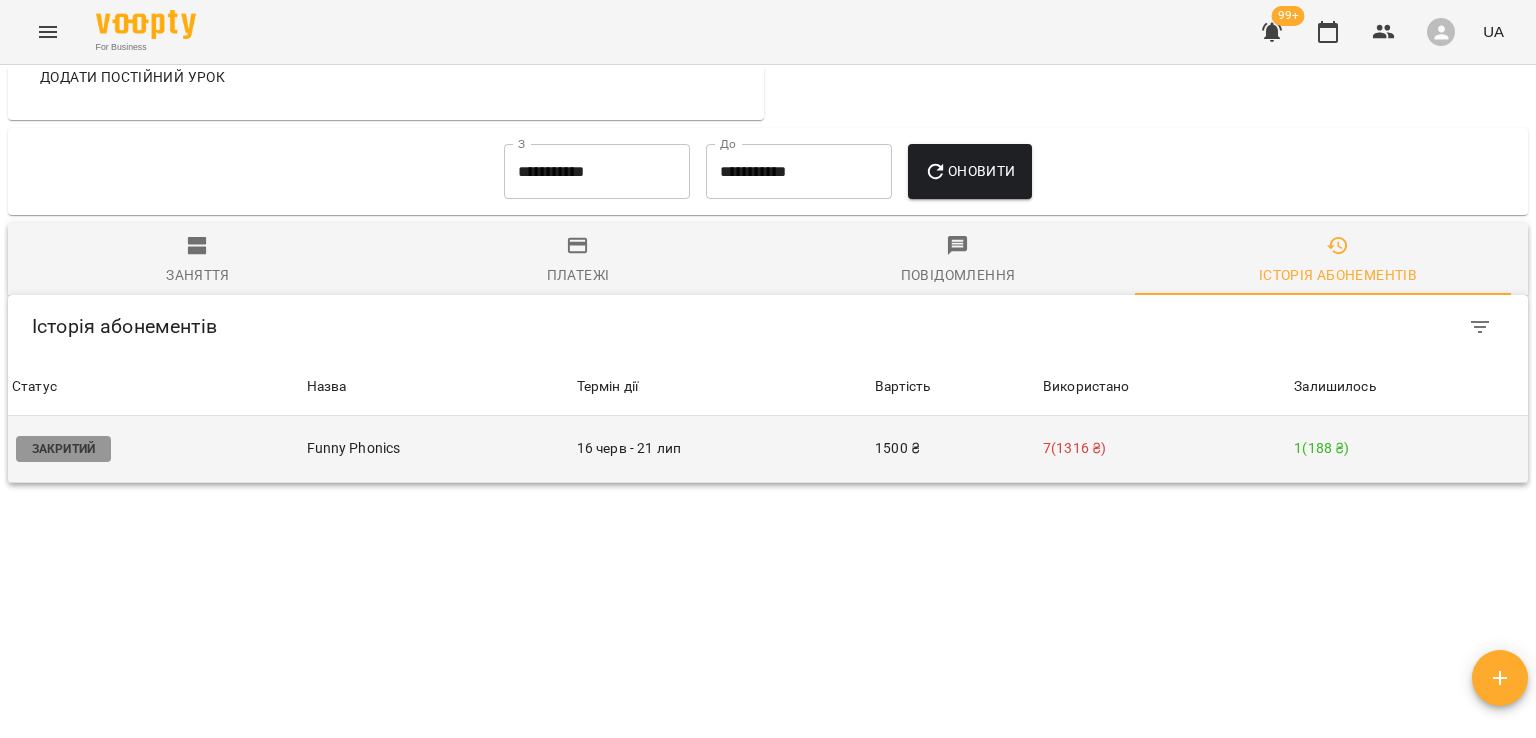 click on "16 черв - 21 лип" at bounding box center (722, 449) 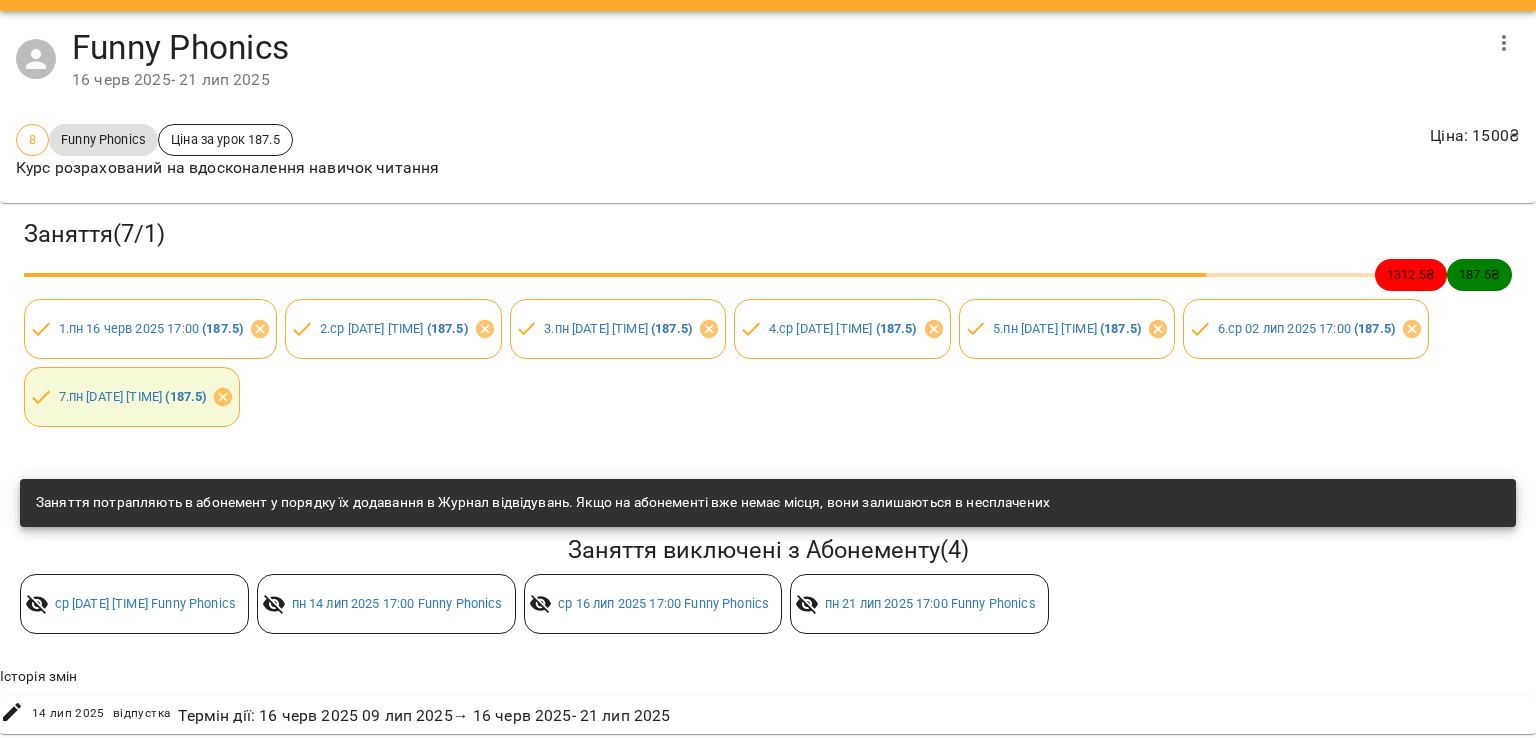 scroll, scrollTop: 0, scrollLeft: 0, axis: both 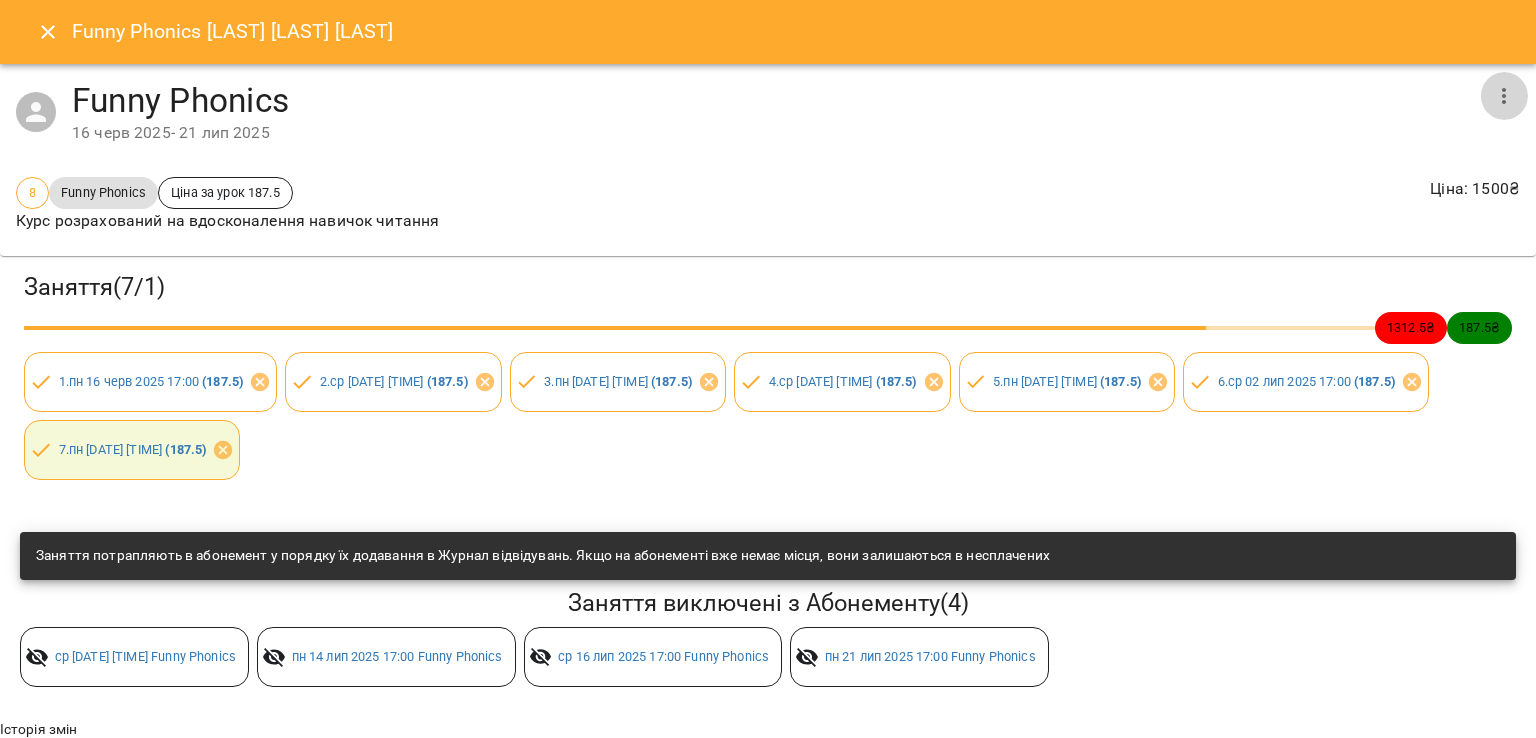 click 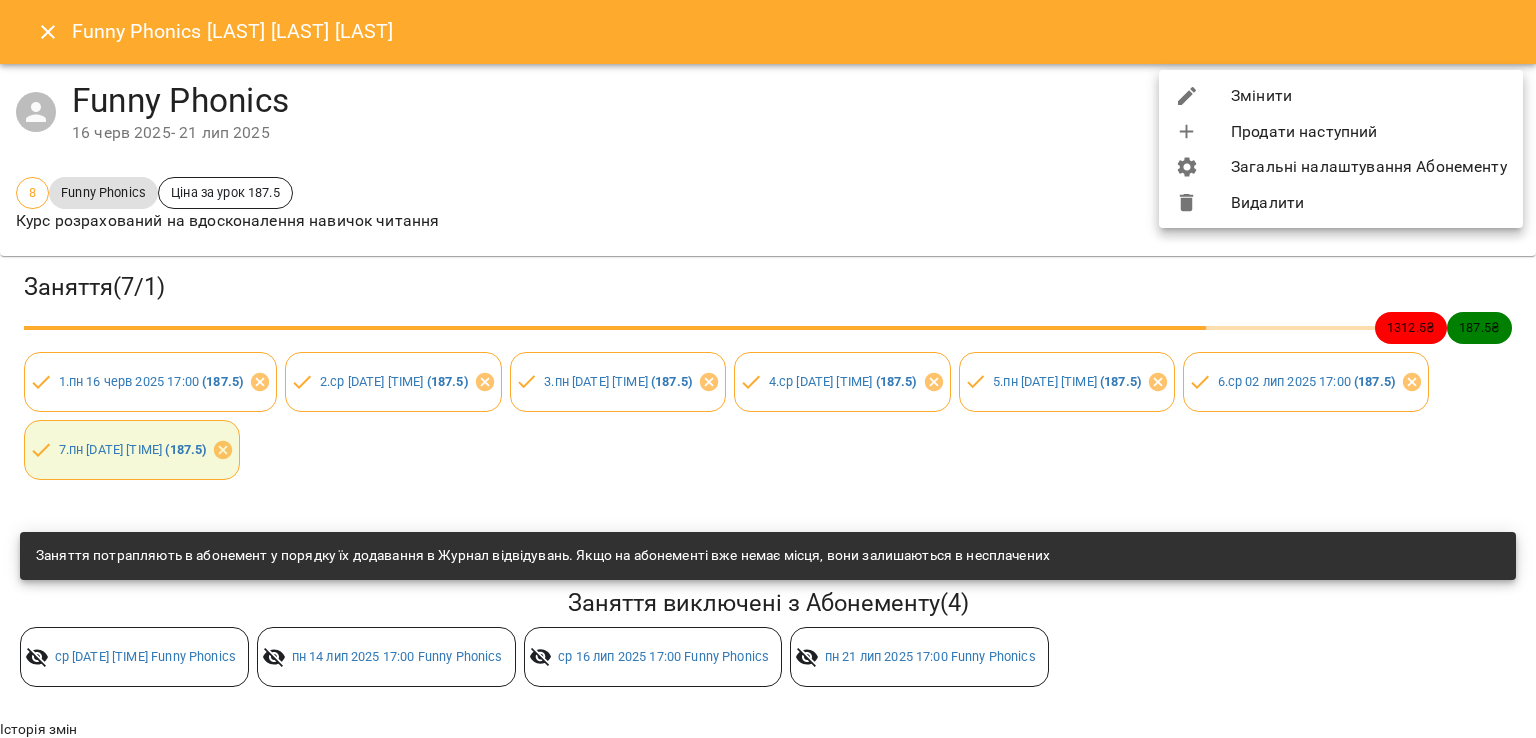 click 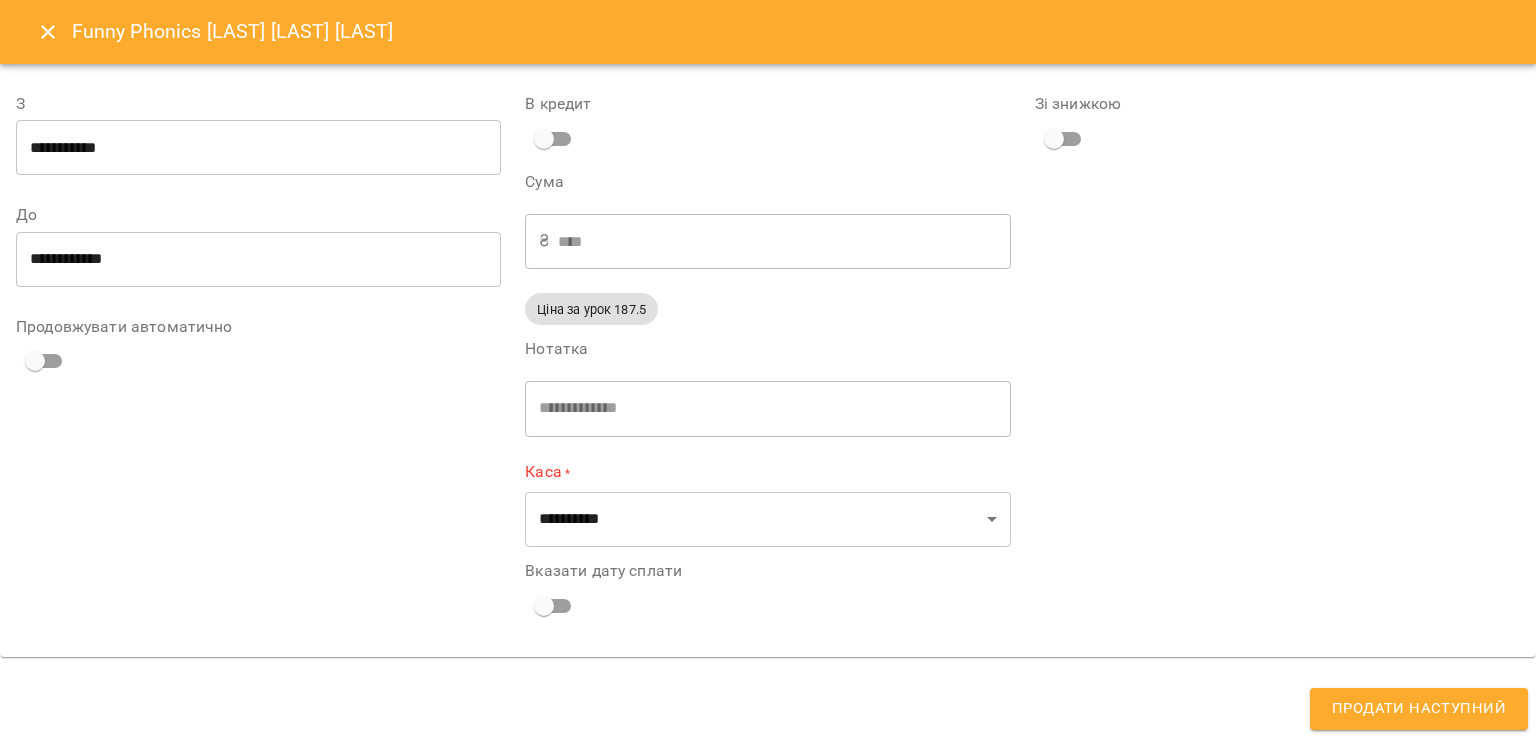 type on "**********" 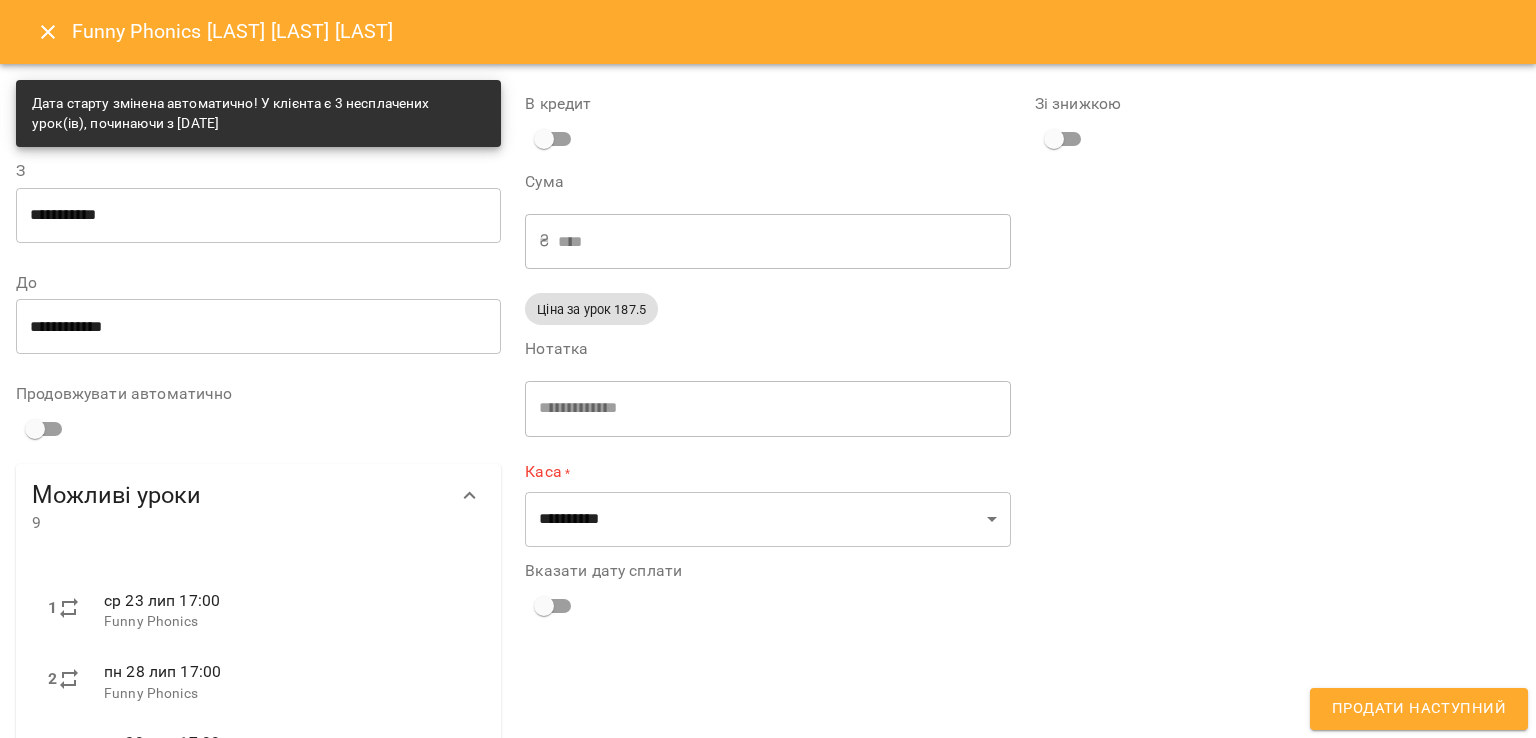 click on "**********" at bounding box center (258, 326) 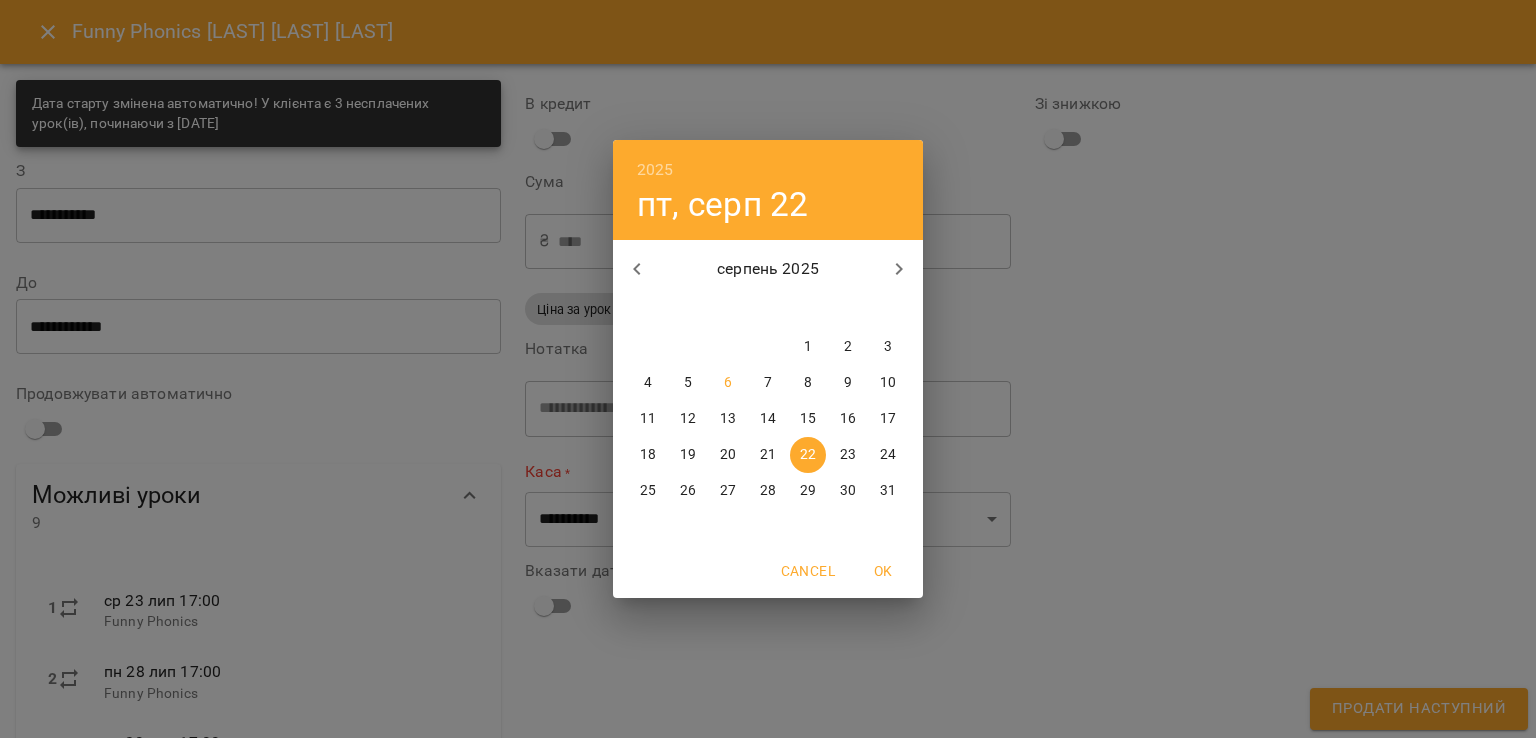 click 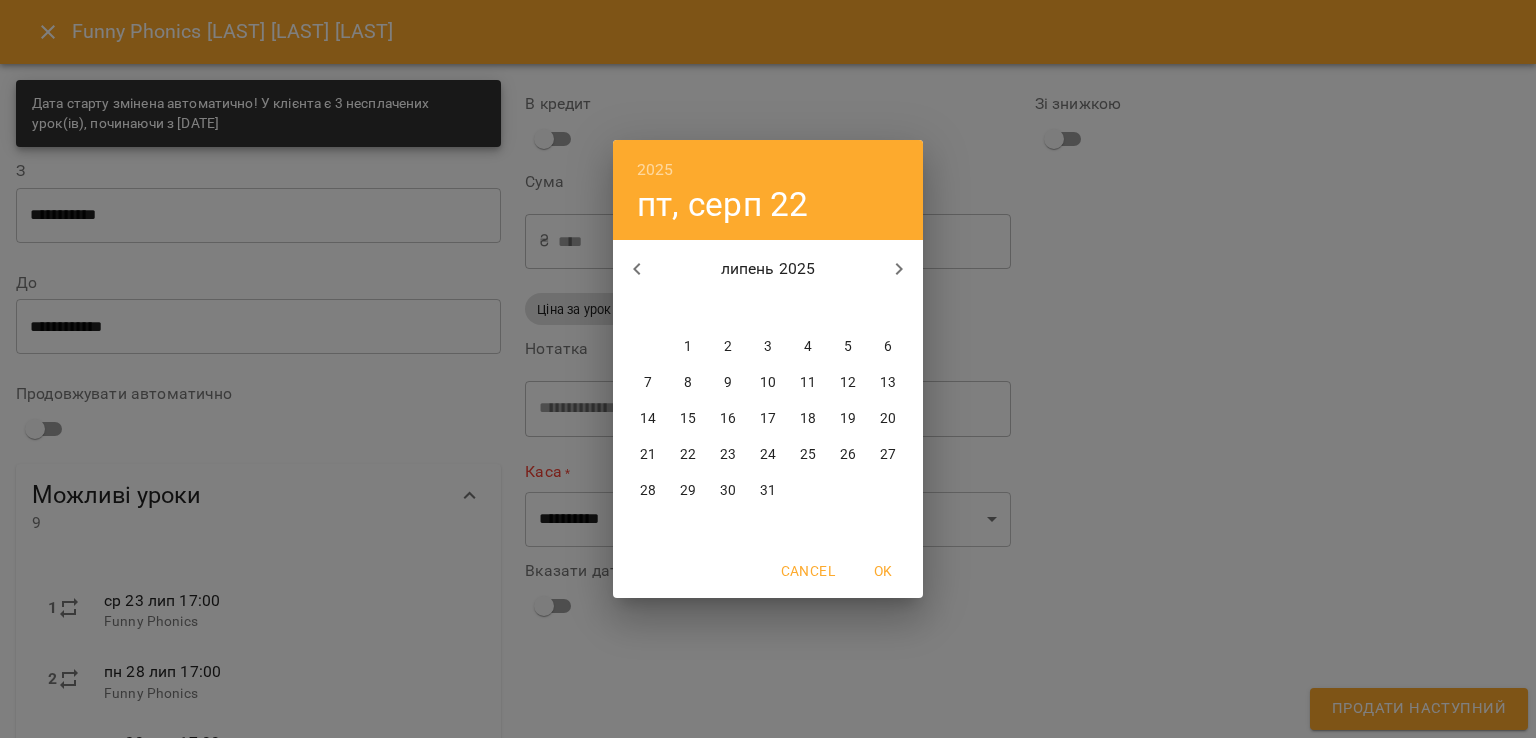 click 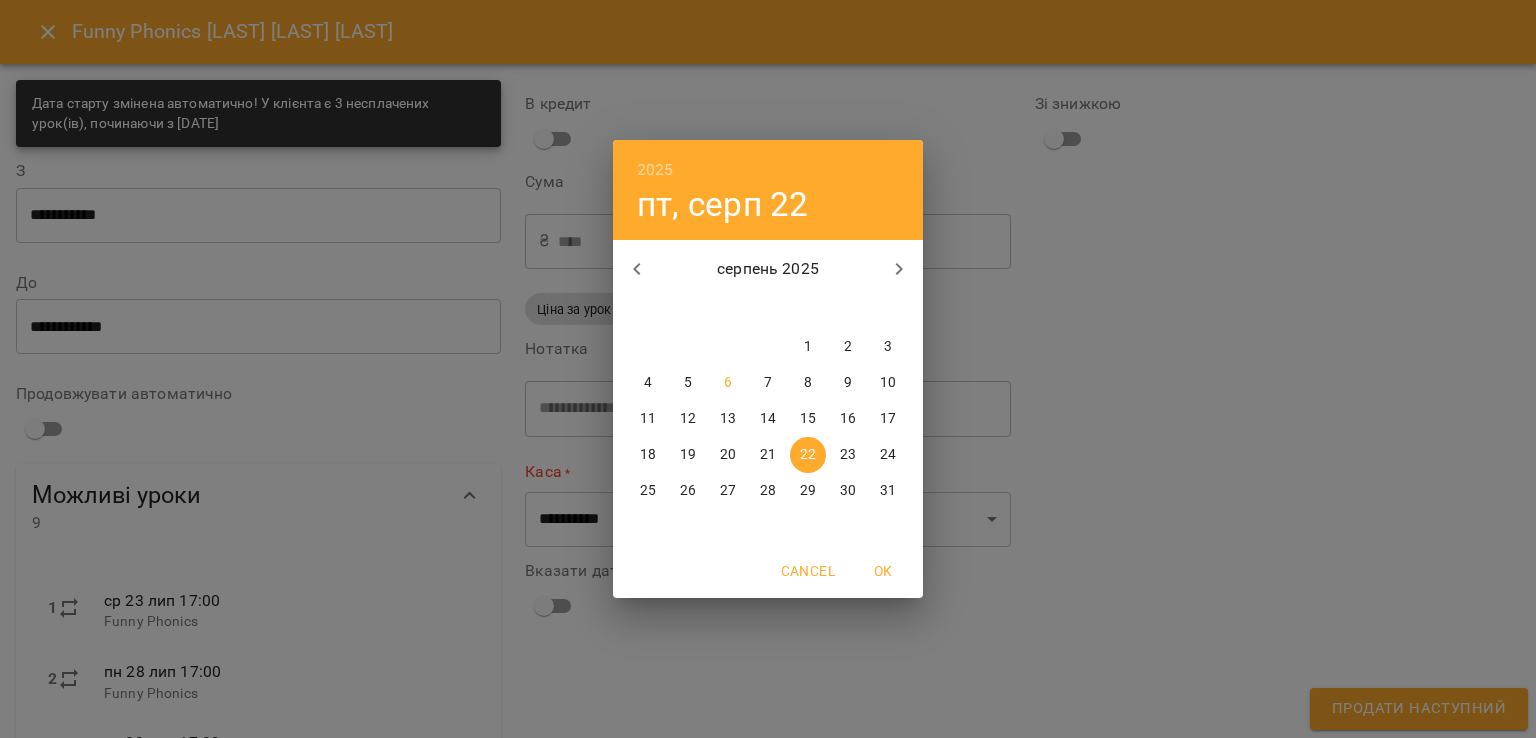 click on "18" at bounding box center (648, 455) 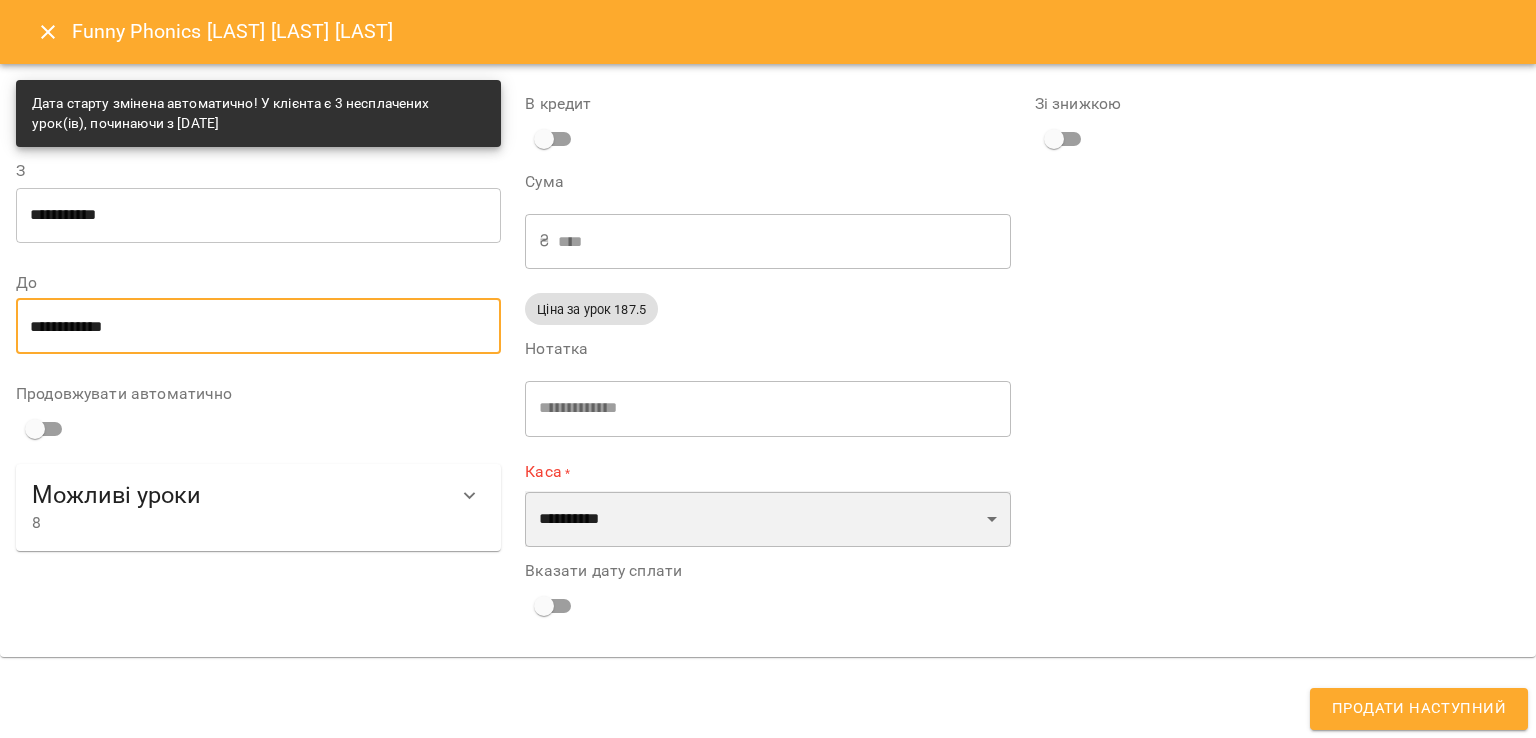 drag, startPoint x: 628, startPoint y: 505, endPoint x: 631, endPoint y: 517, distance: 12.369317 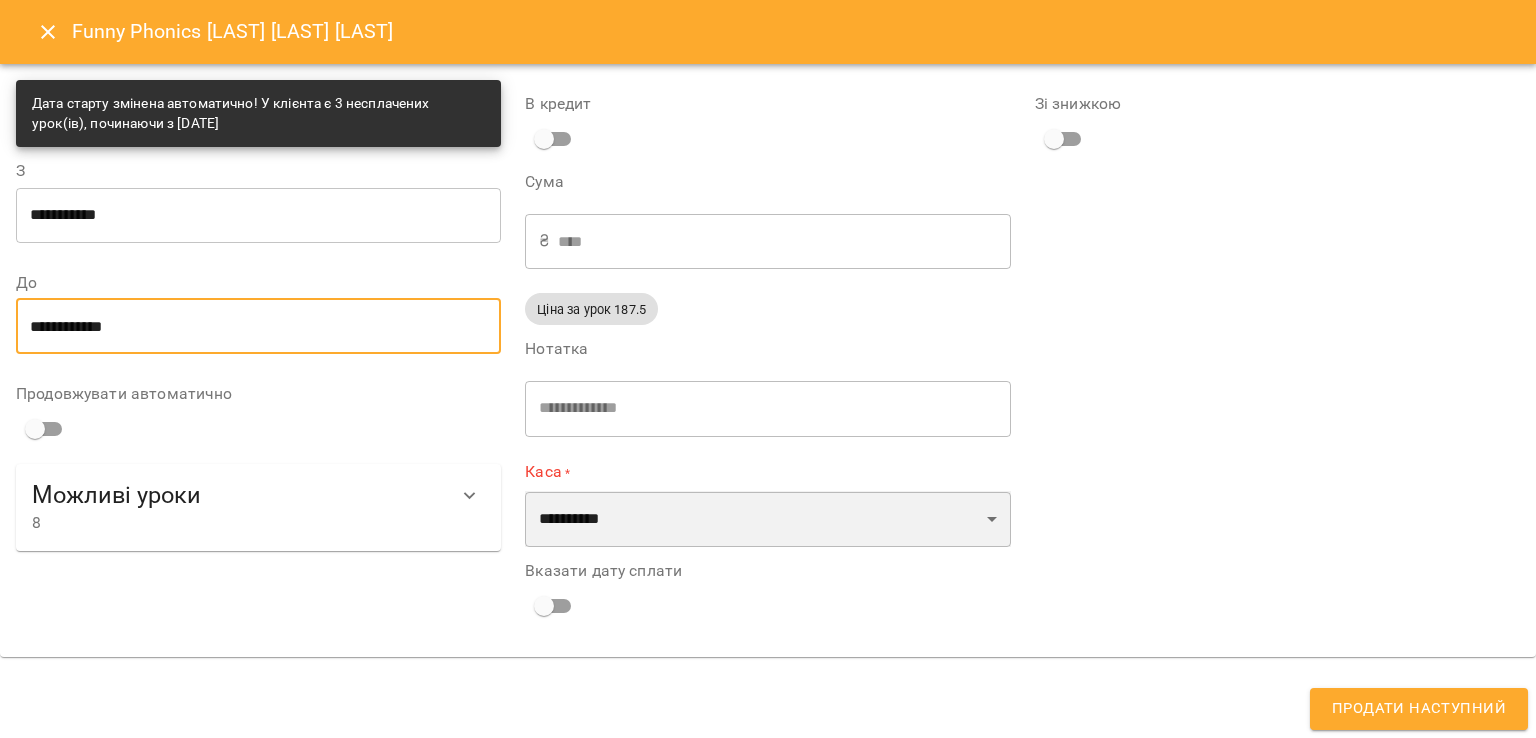 click on "**********" at bounding box center [767, 519] 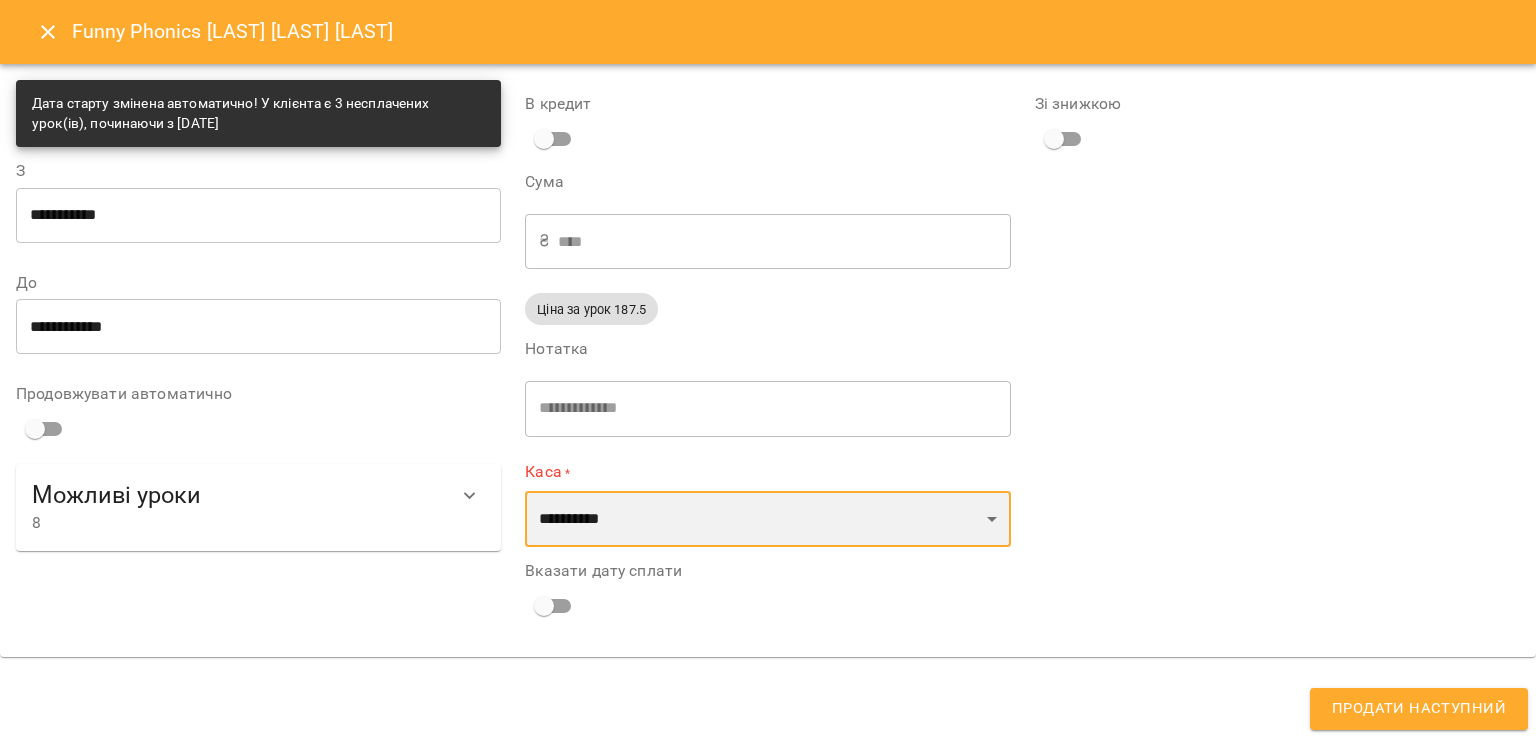 select on "****" 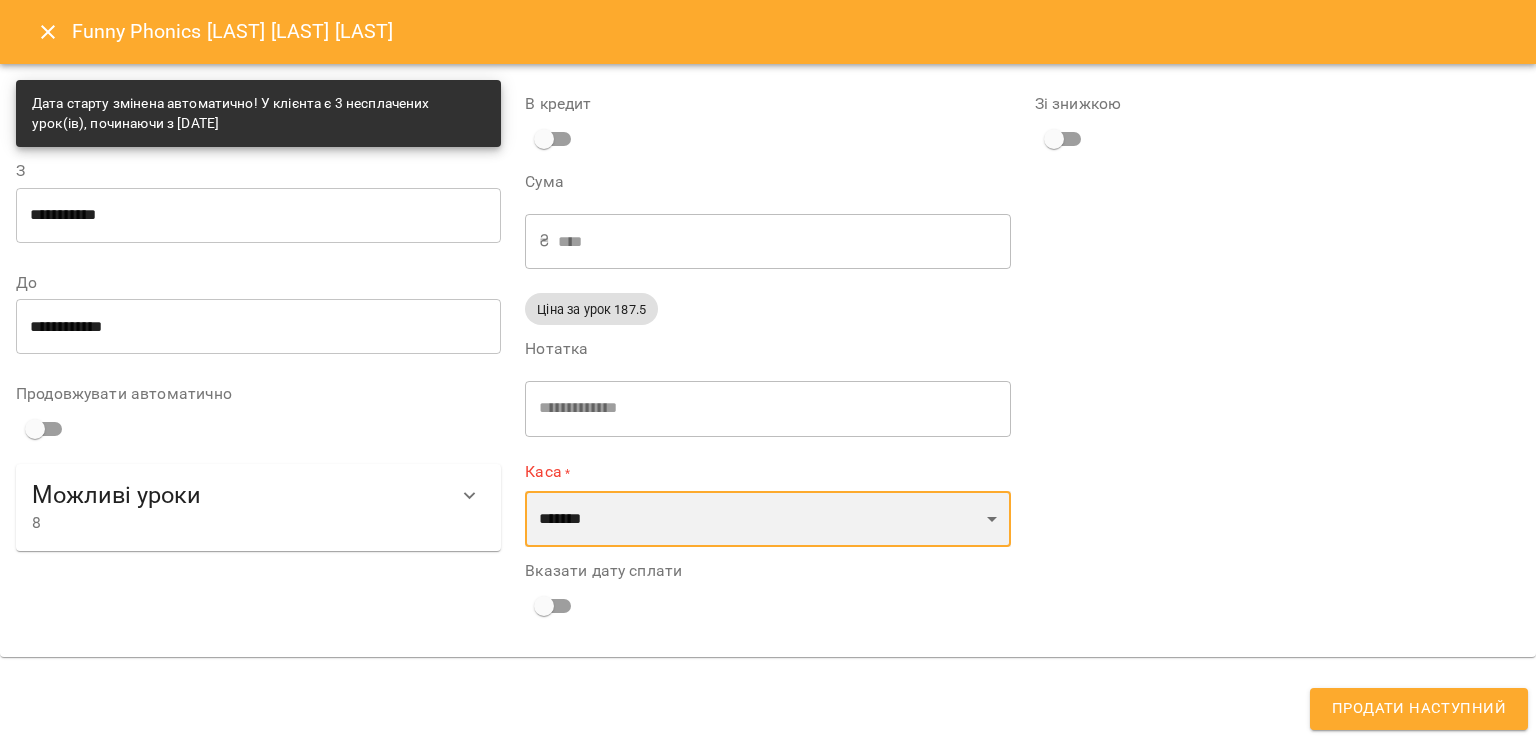 click on "**********" at bounding box center (767, 519) 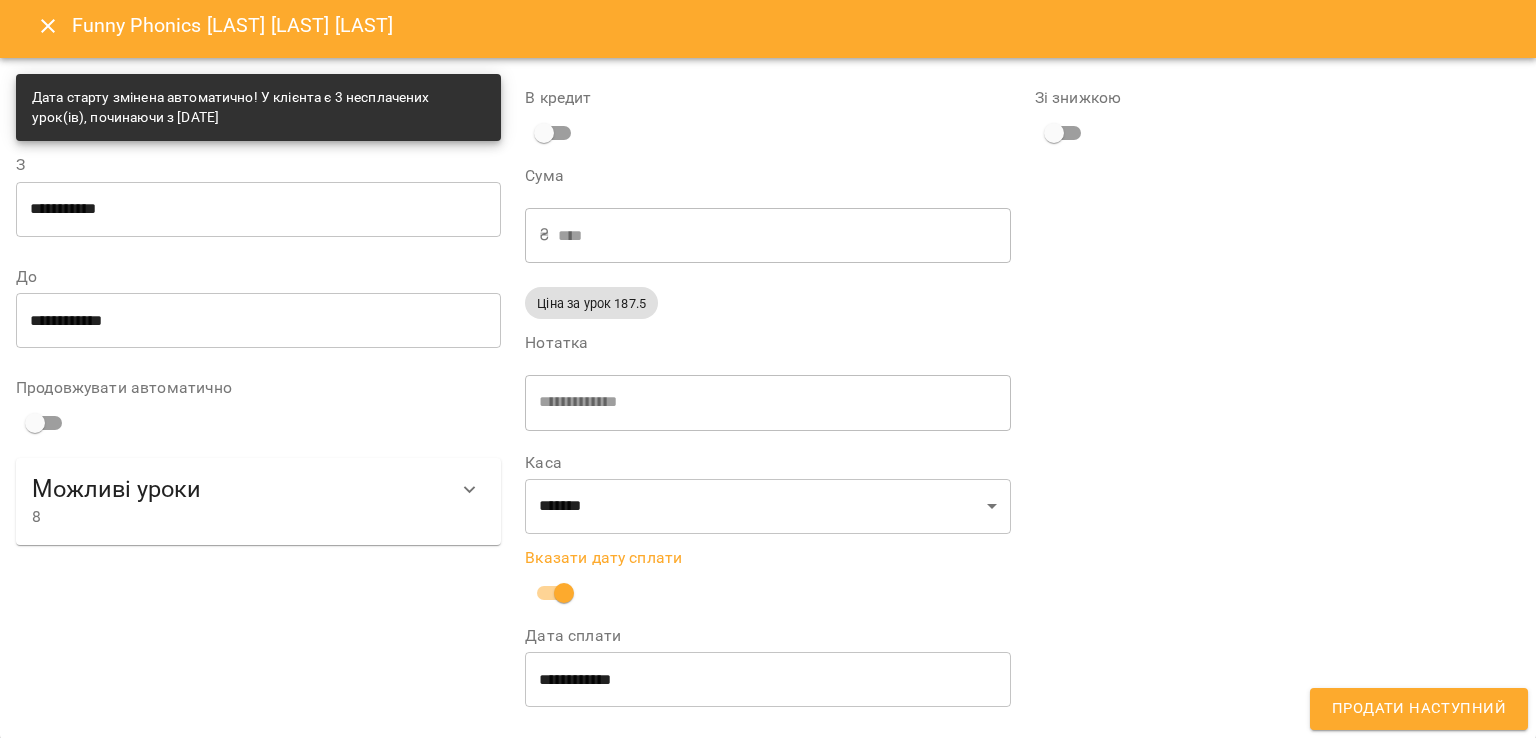 scroll, scrollTop: 8, scrollLeft: 0, axis: vertical 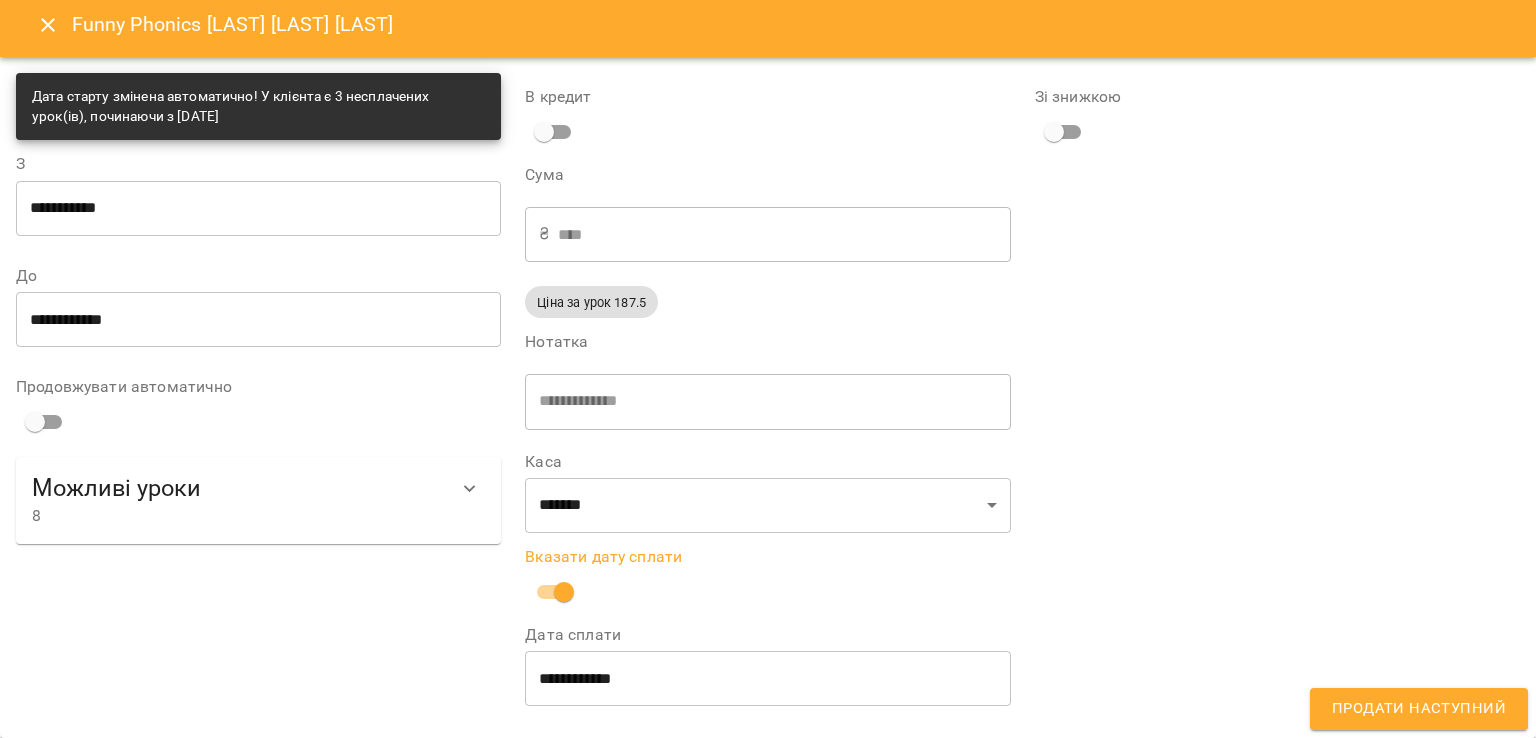 click on "**********" at bounding box center (767, 679) 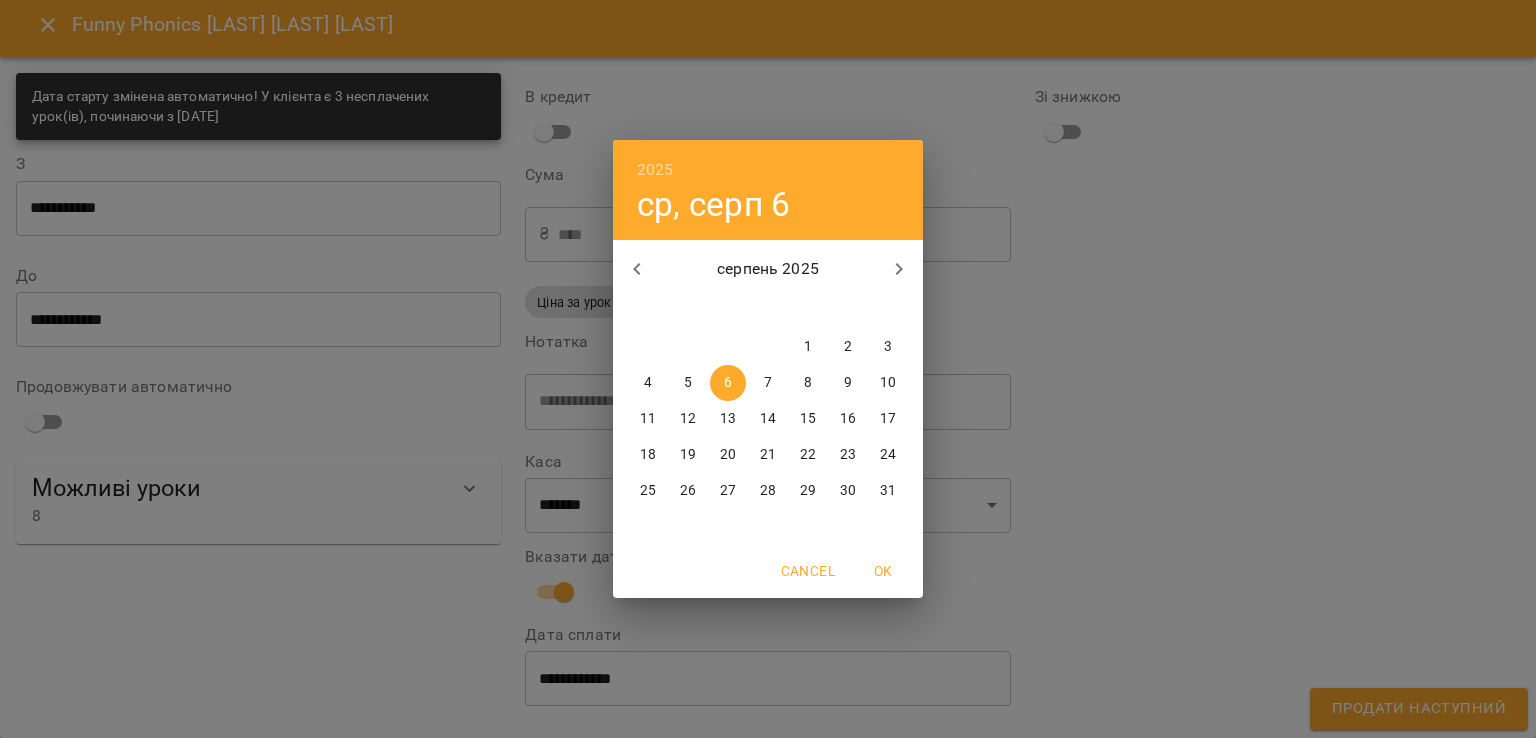 click on "4" at bounding box center (648, 383) 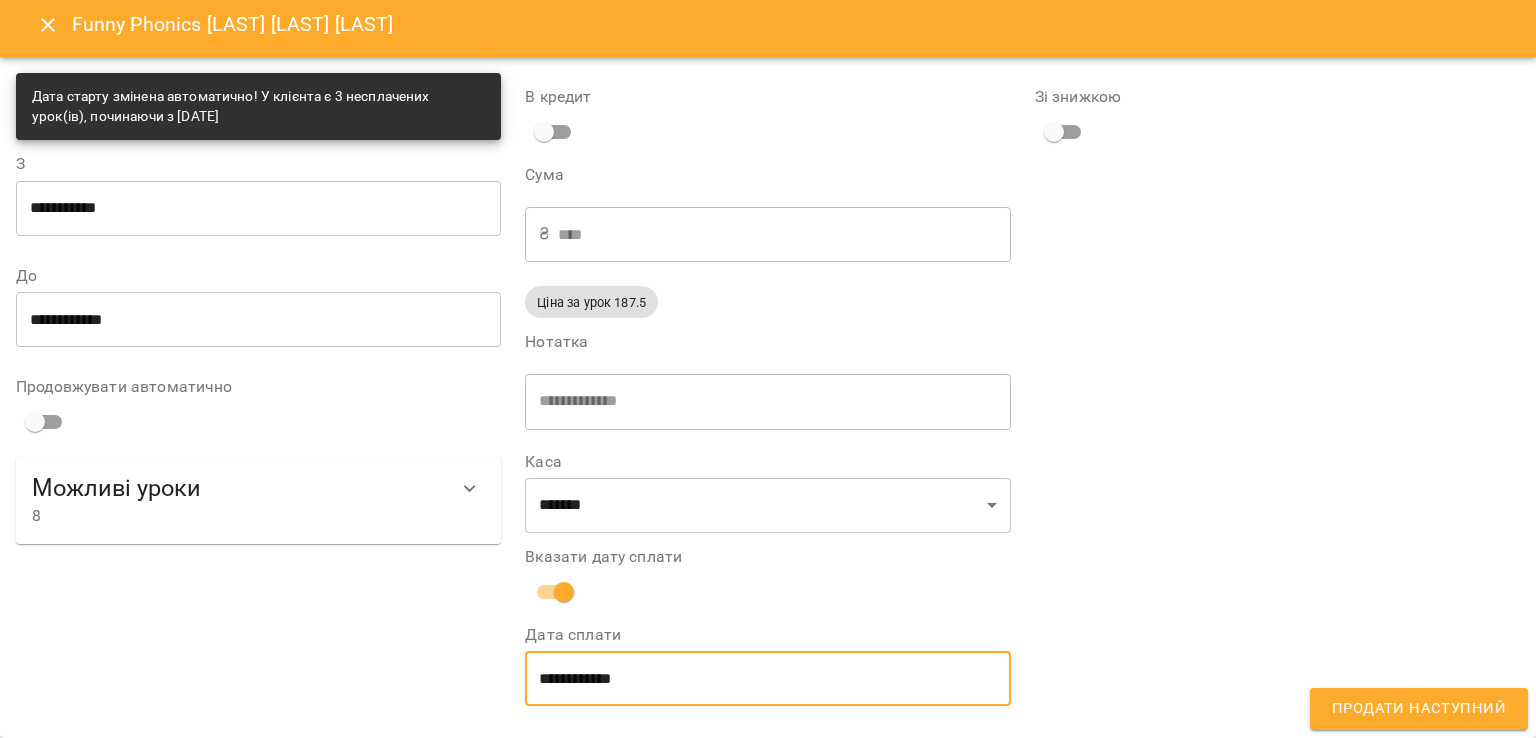 type on "**********" 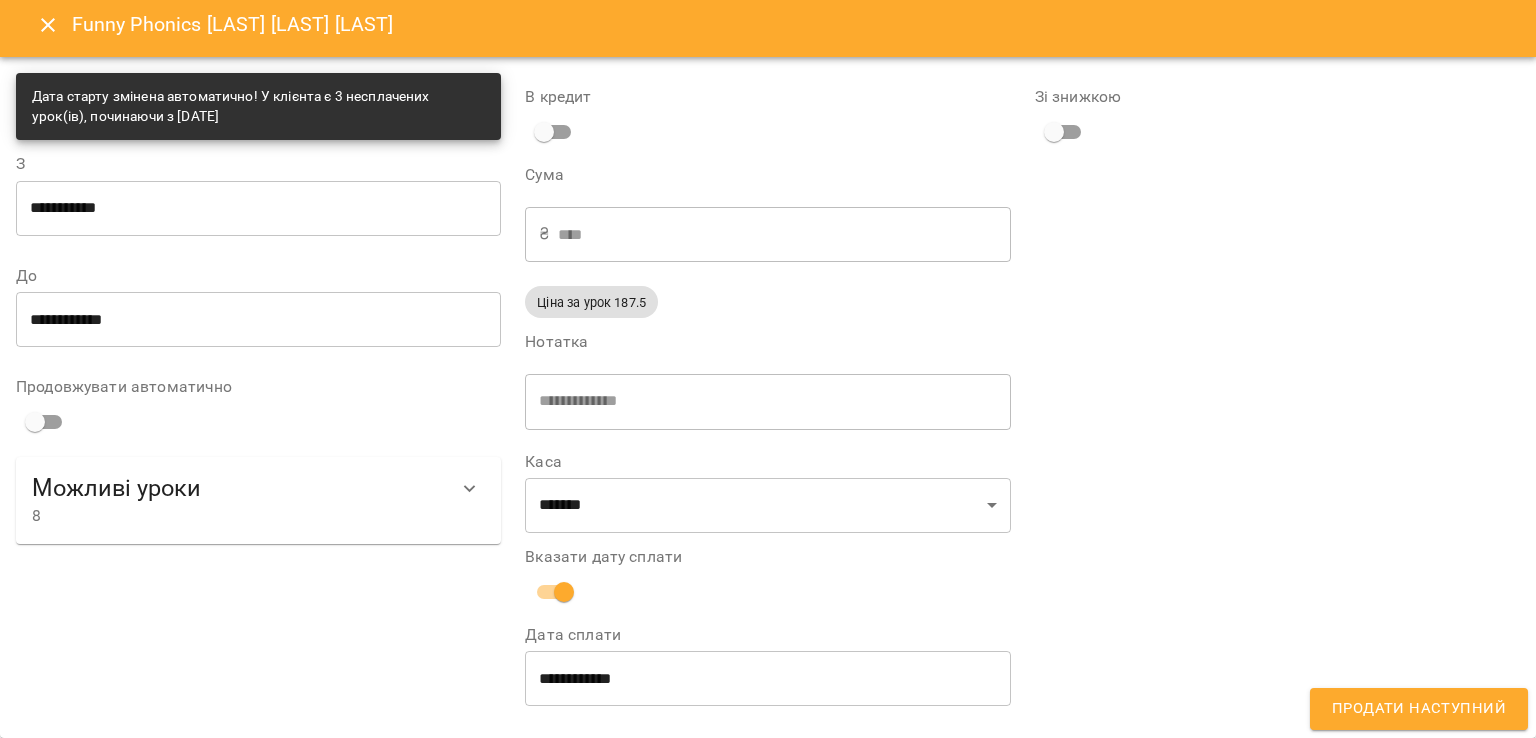 click on "Продати наступний" at bounding box center [1419, 709] 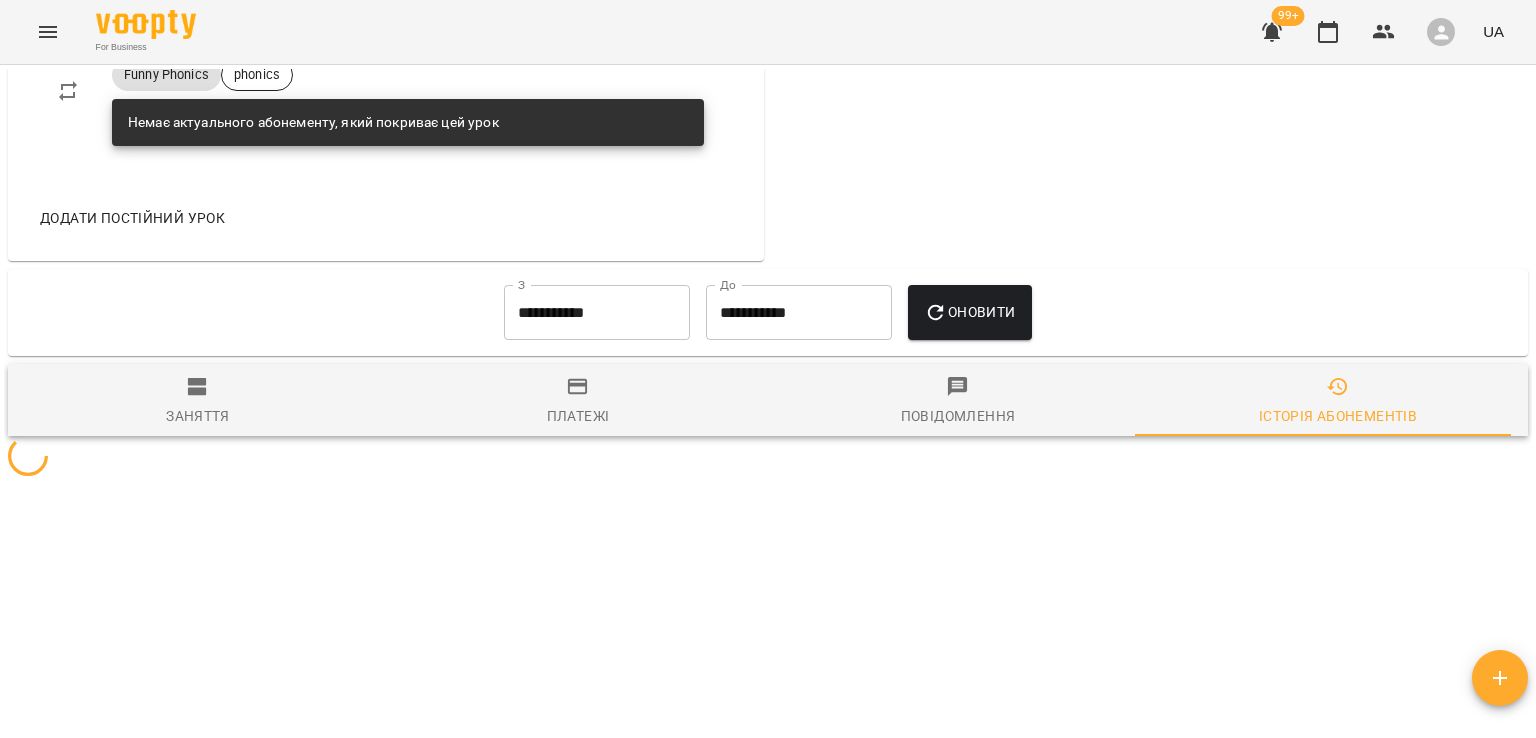 scroll, scrollTop: 1224, scrollLeft: 0, axis: vertical 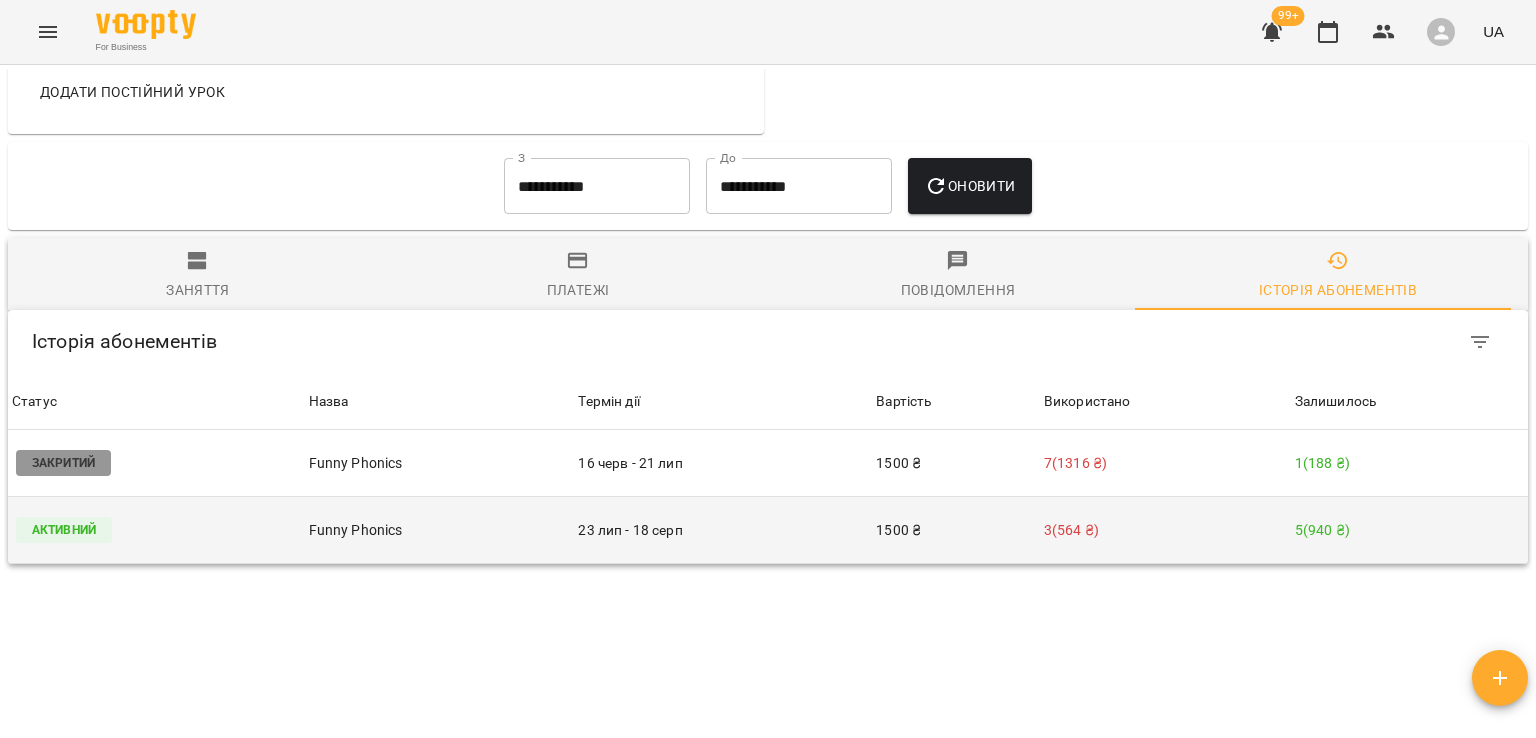click on "23 лип - 18 серп" at bounding box center (723, 530) 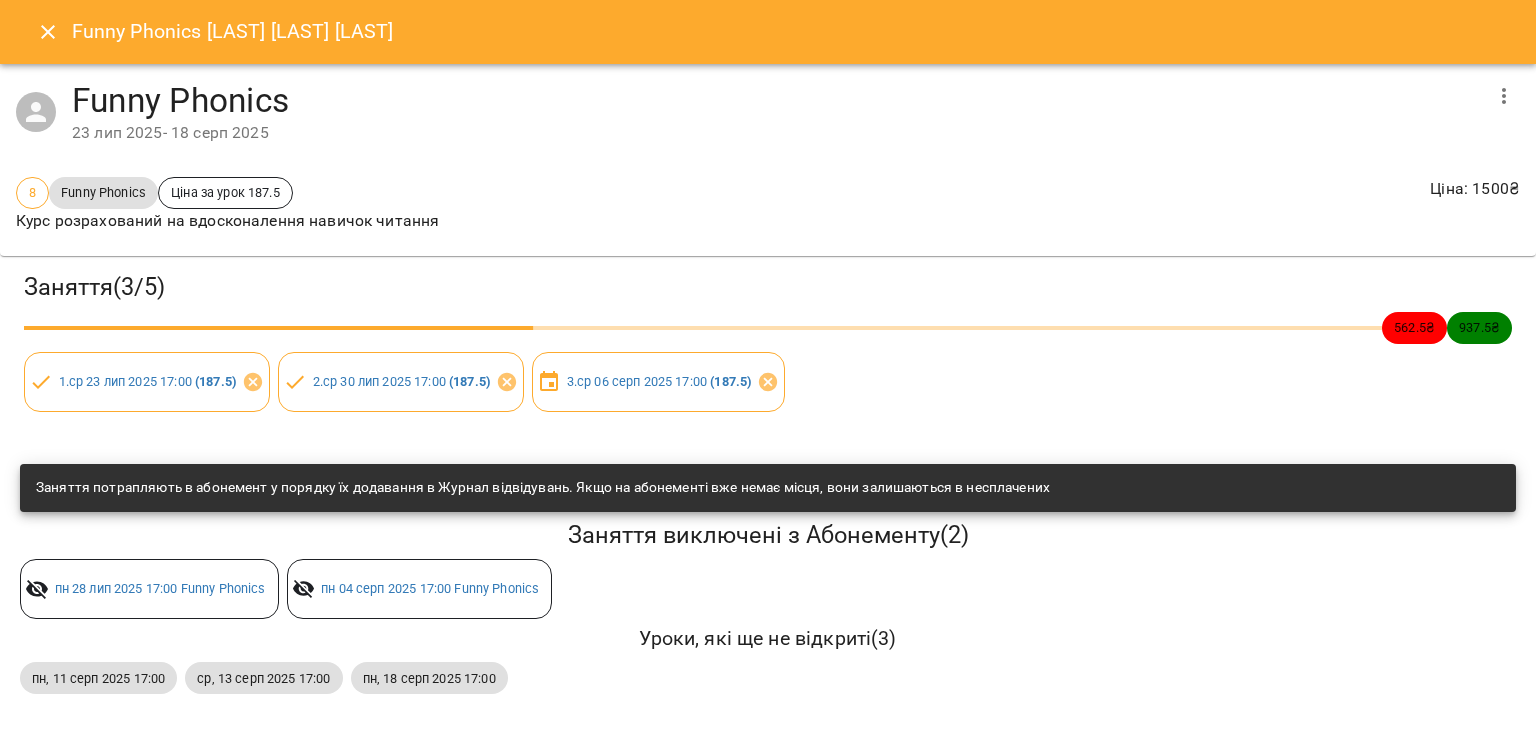 click 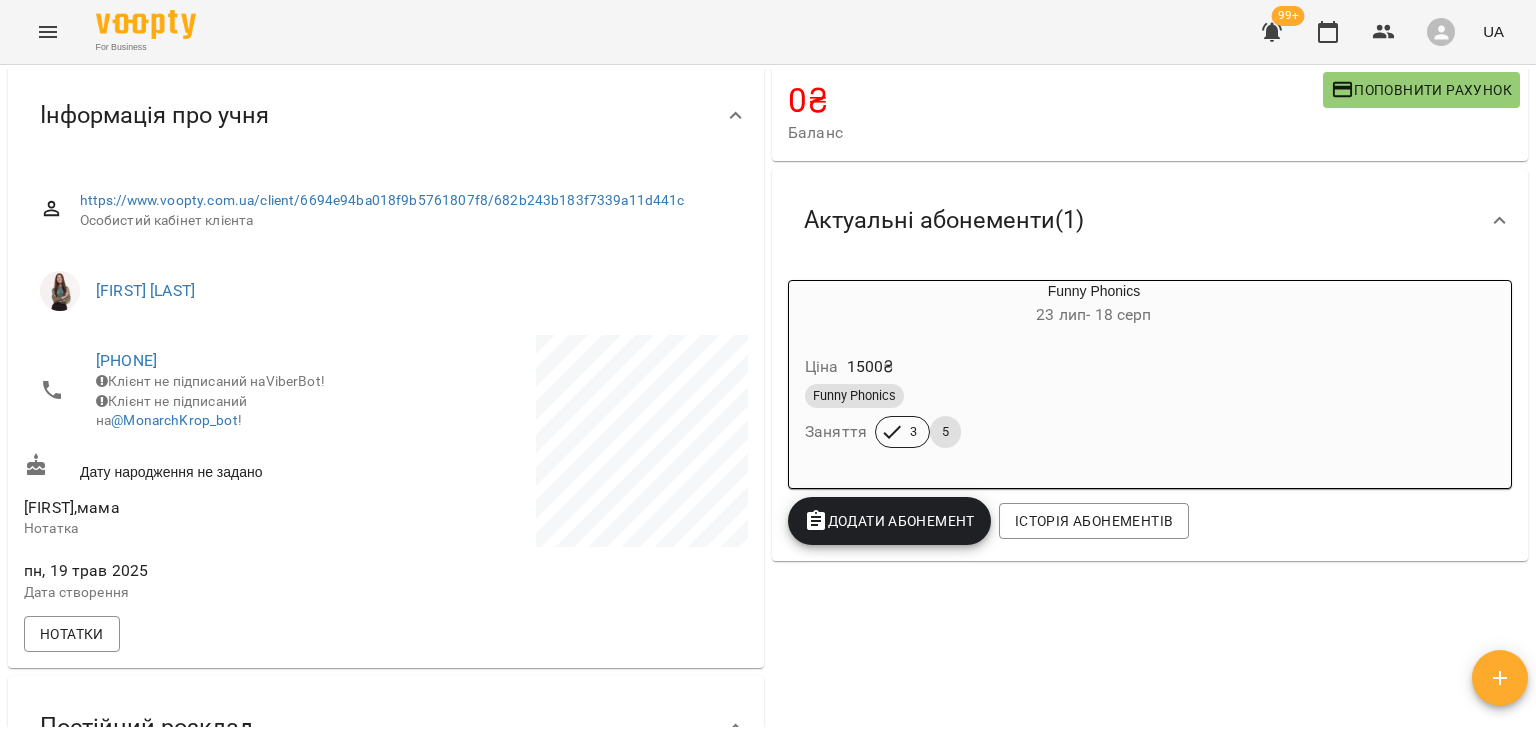 scroll, scrollTop: 0, scrollLeft: 0, axis: both 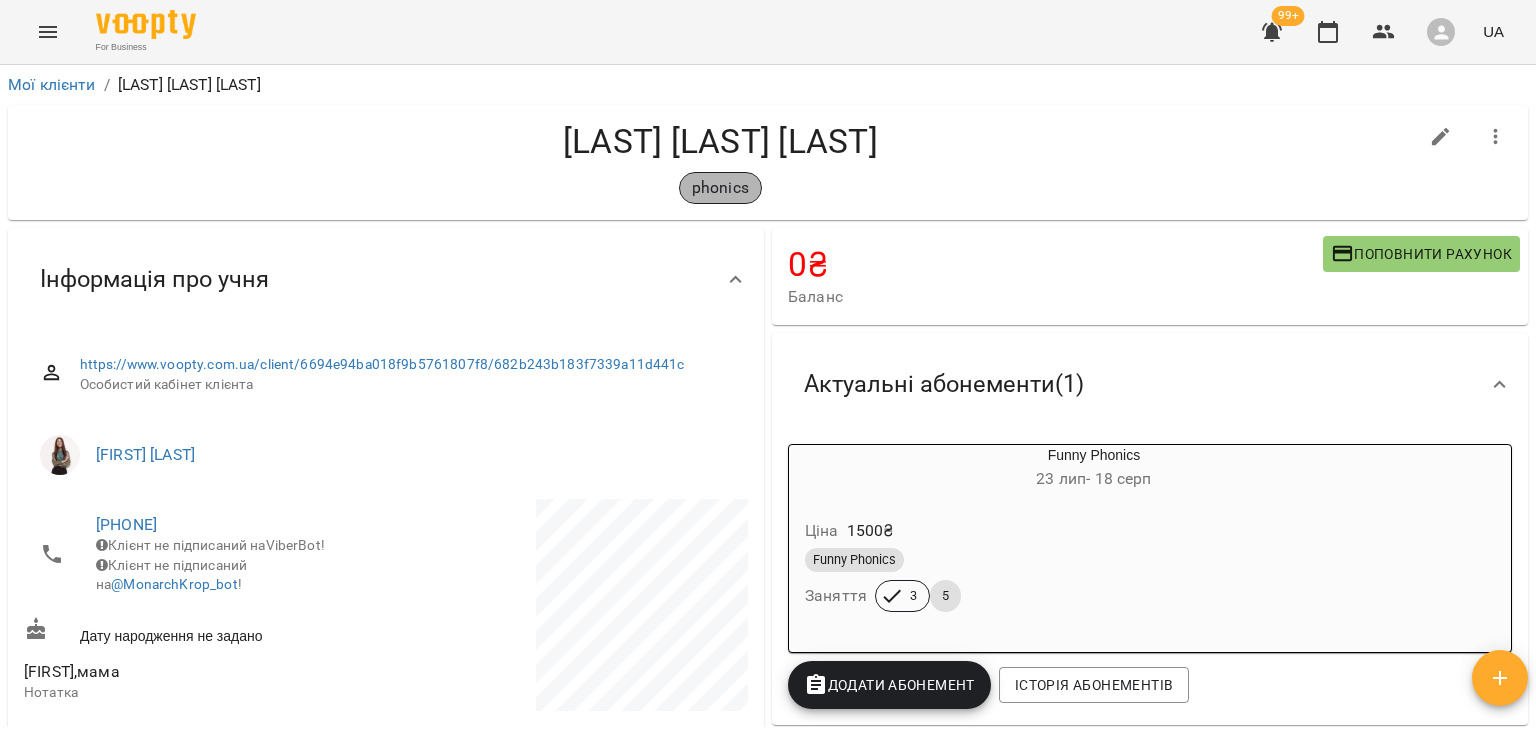 click on "phonics" at bounding box center [720, 188] 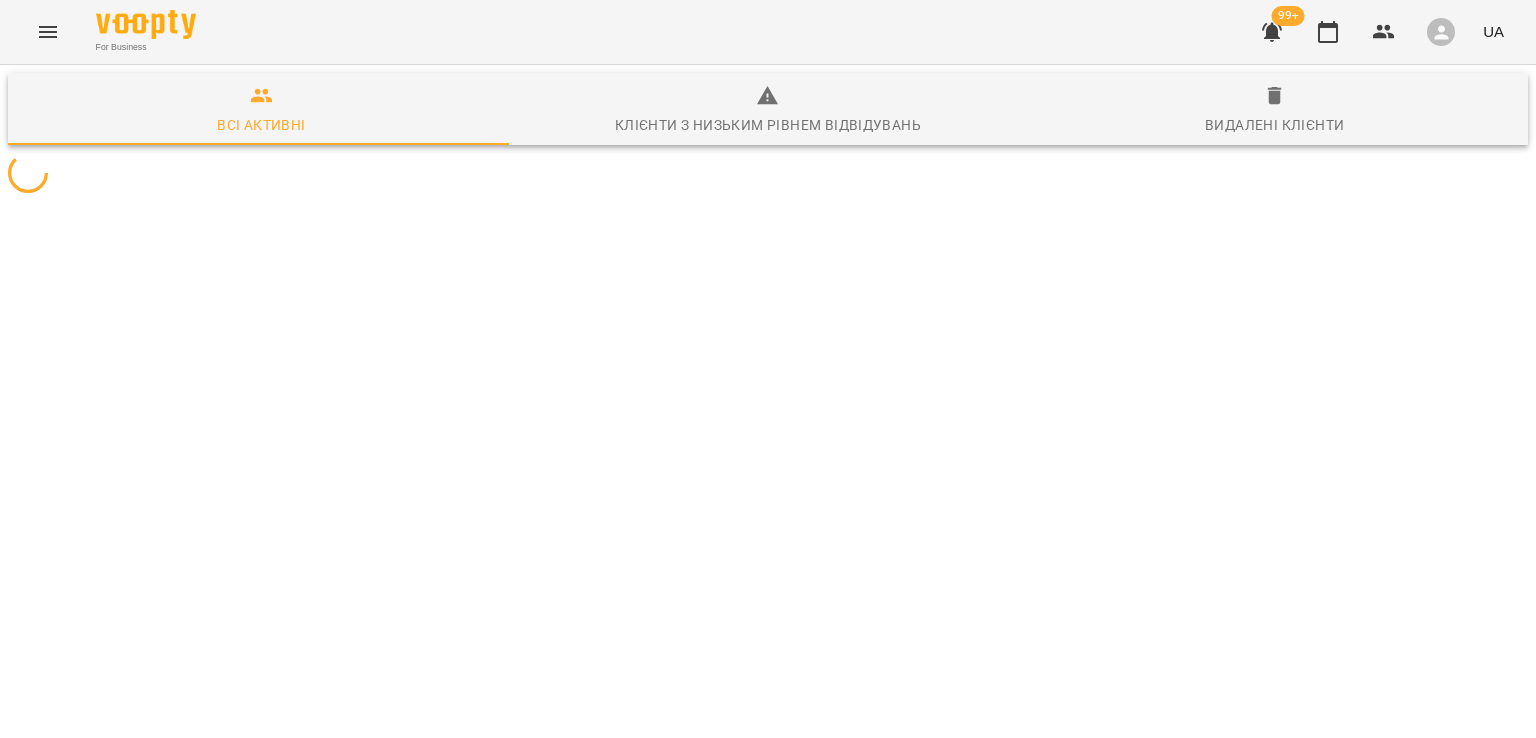 scroll, scrollTop: 0, scrollLeft: 0, axis: both 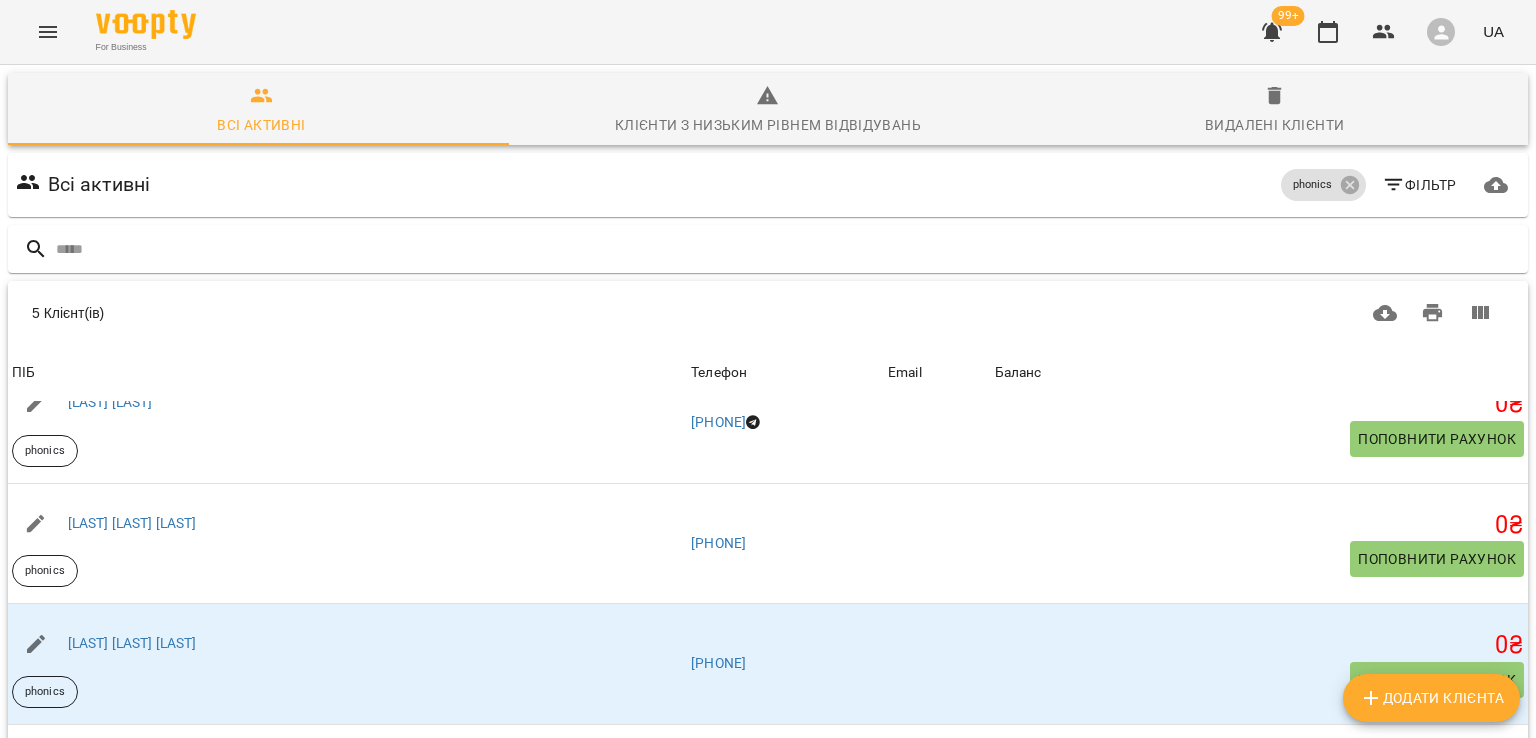 click 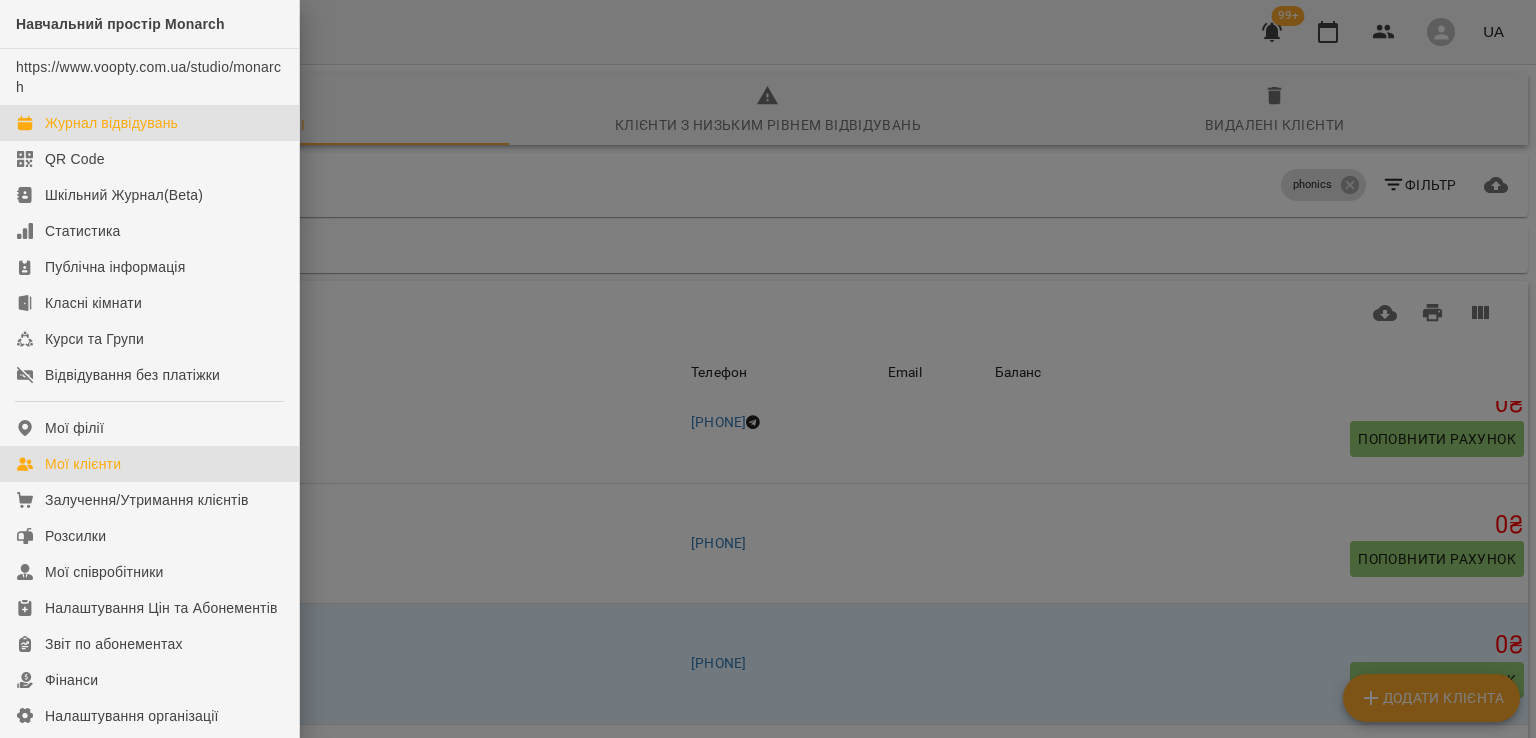 click on "Журнал відвідувань" at bounding box center [111, 123] 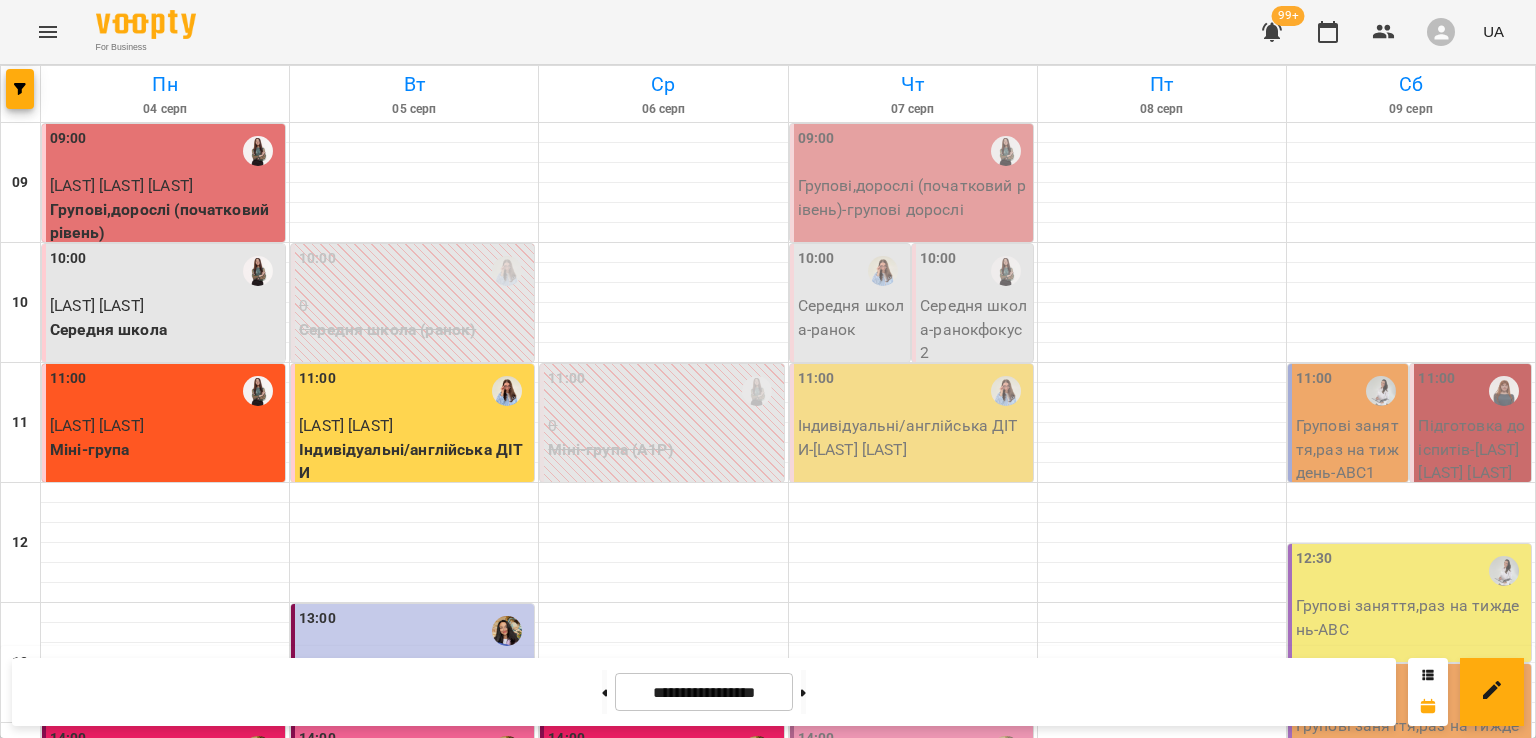 scroll, scrollTop: 795, scrollLeft: 0, axis: vertical 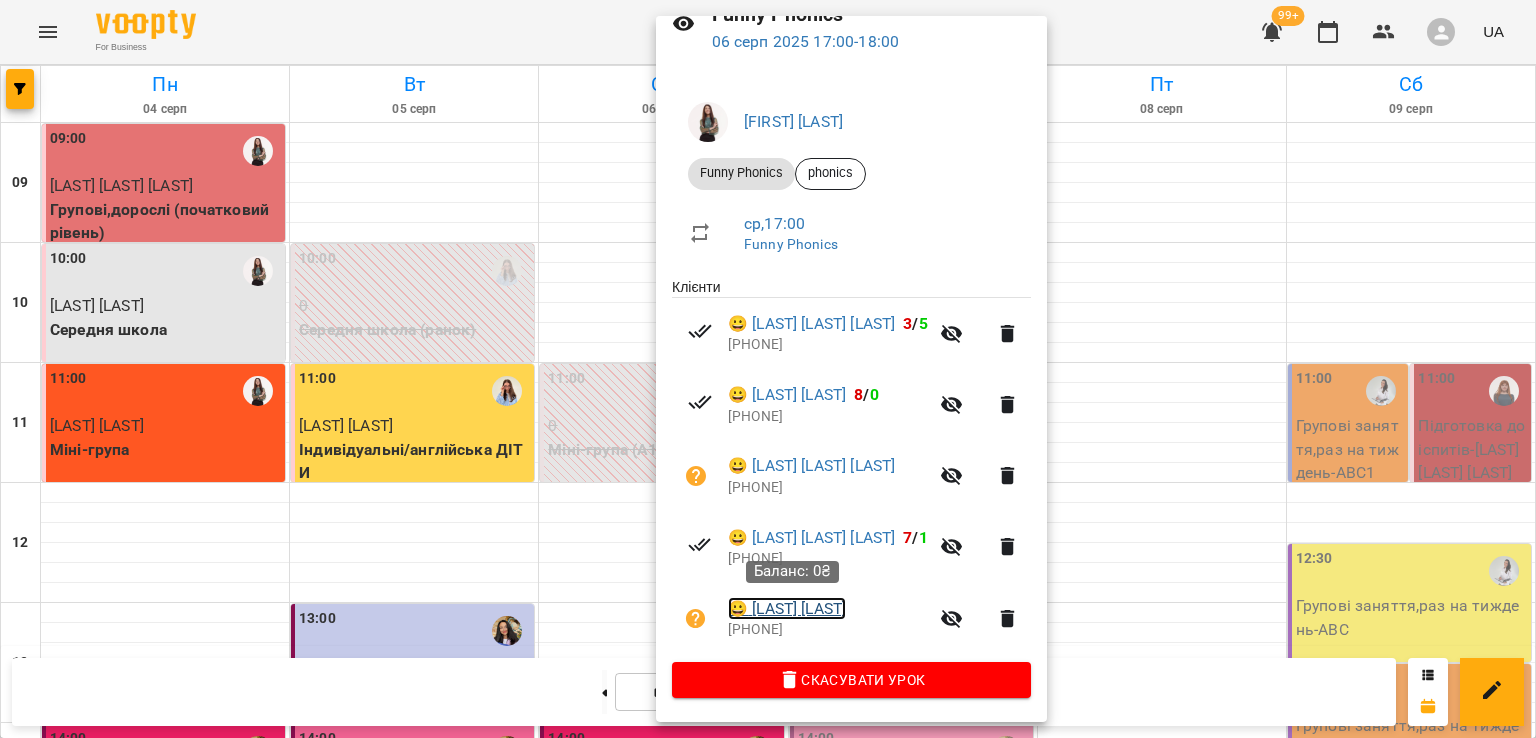 click on "😀   [LAST] [LAST]" at bounding box center (787, 609) 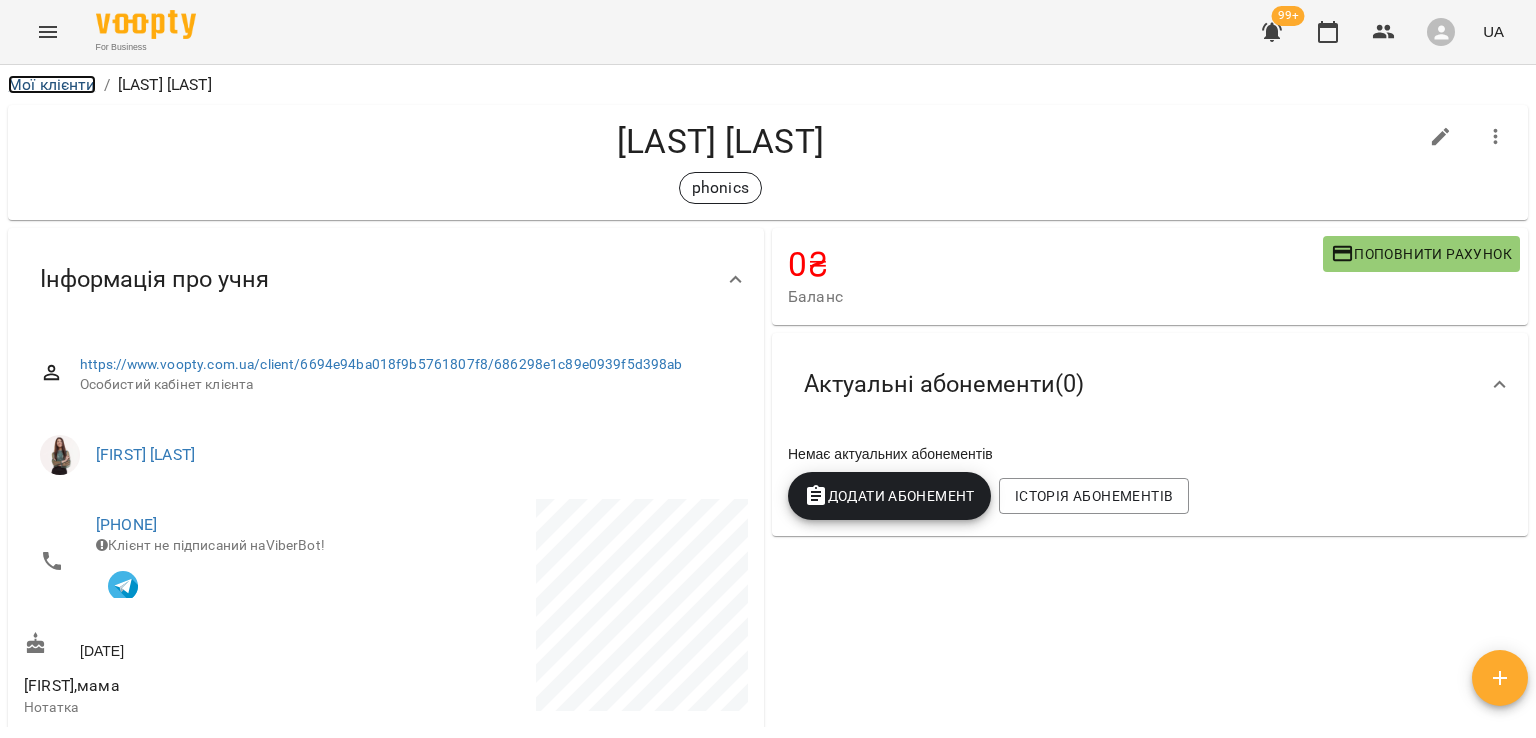 click on "Мої клієнти" at bounding box center (52, 84) 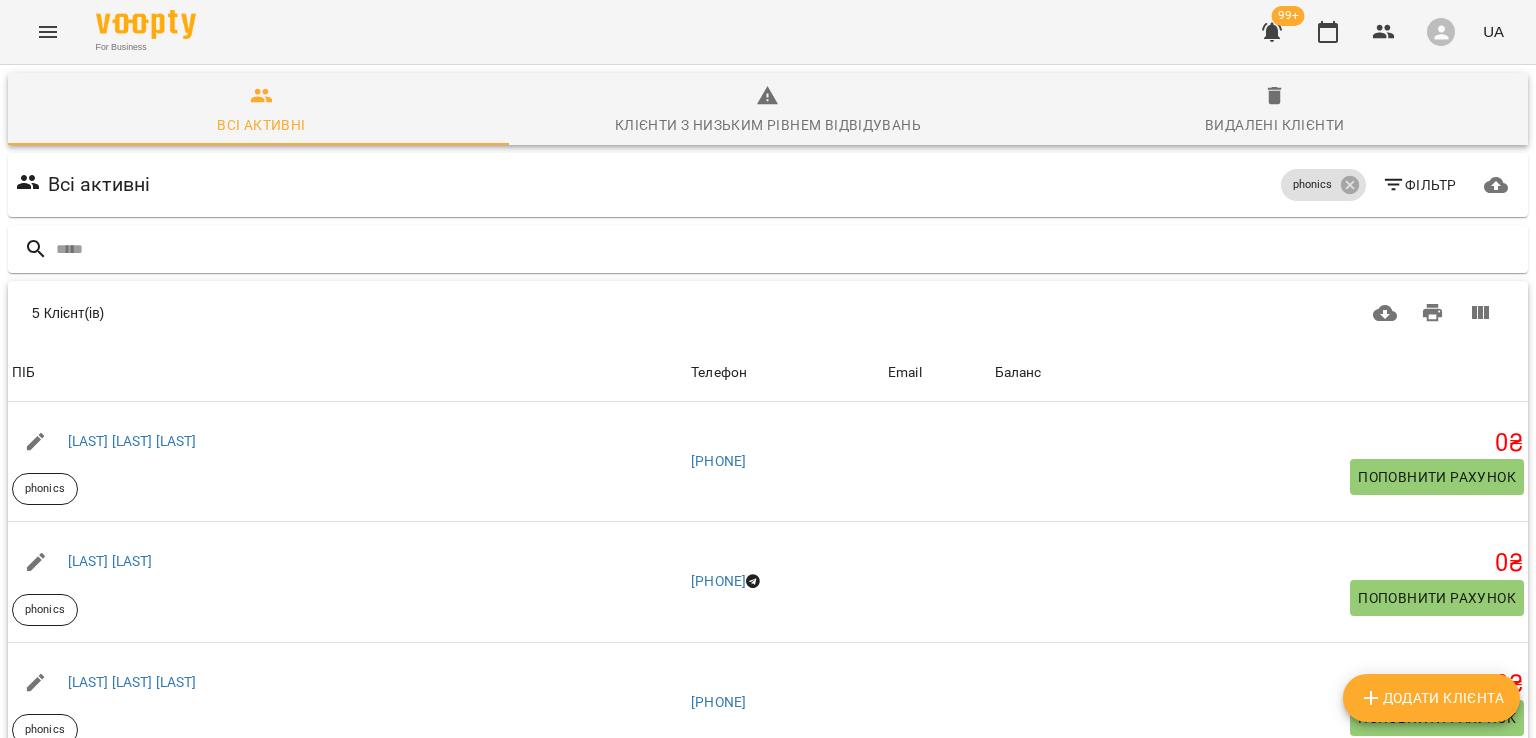 click at bounding box center (48, 32) 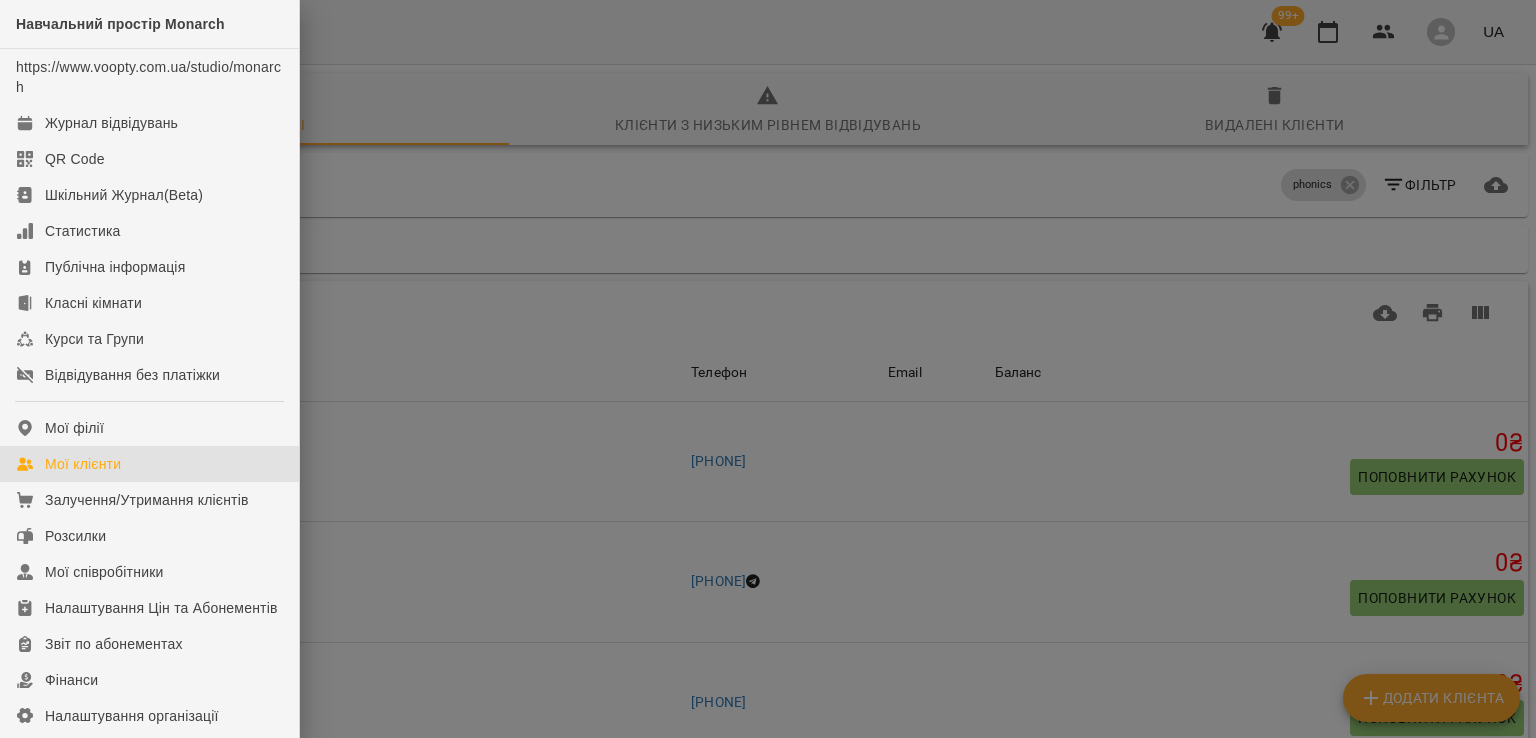 click at bounding box center (768, 369) 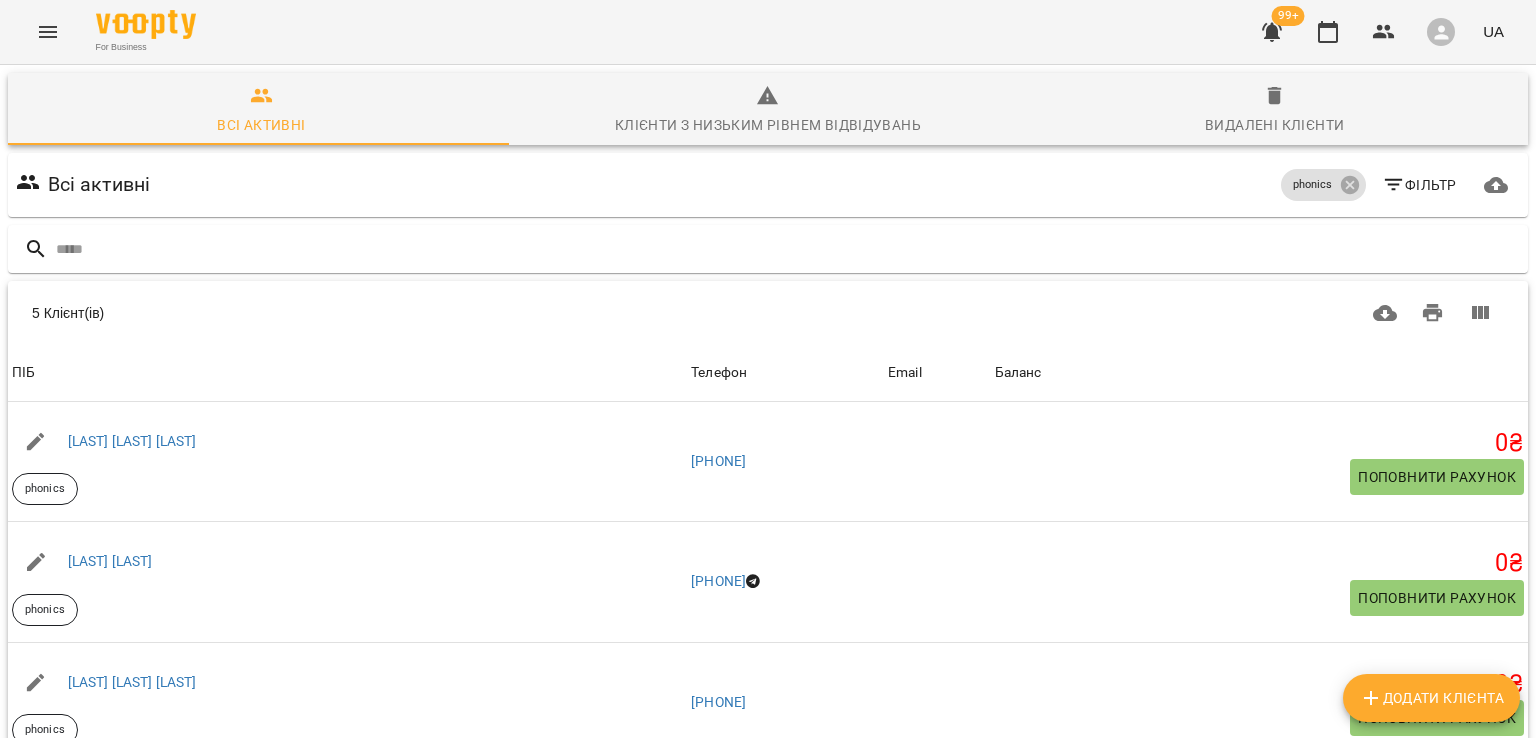 scroll, scrollTop: 100, scrollLeft: 0, axis: vertical 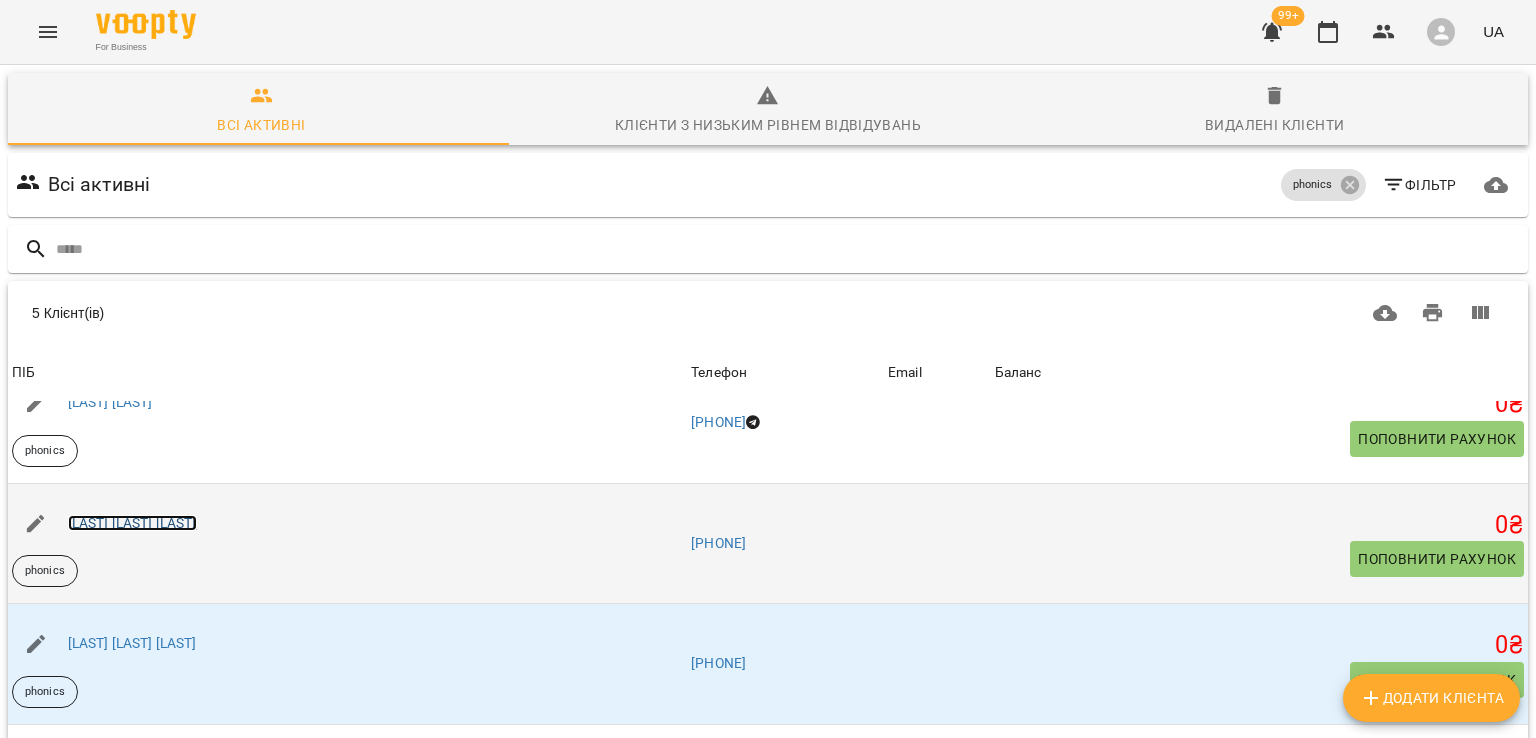 click on "[LAST] [LAST] [LAST]" at bounding box center [132, 523] 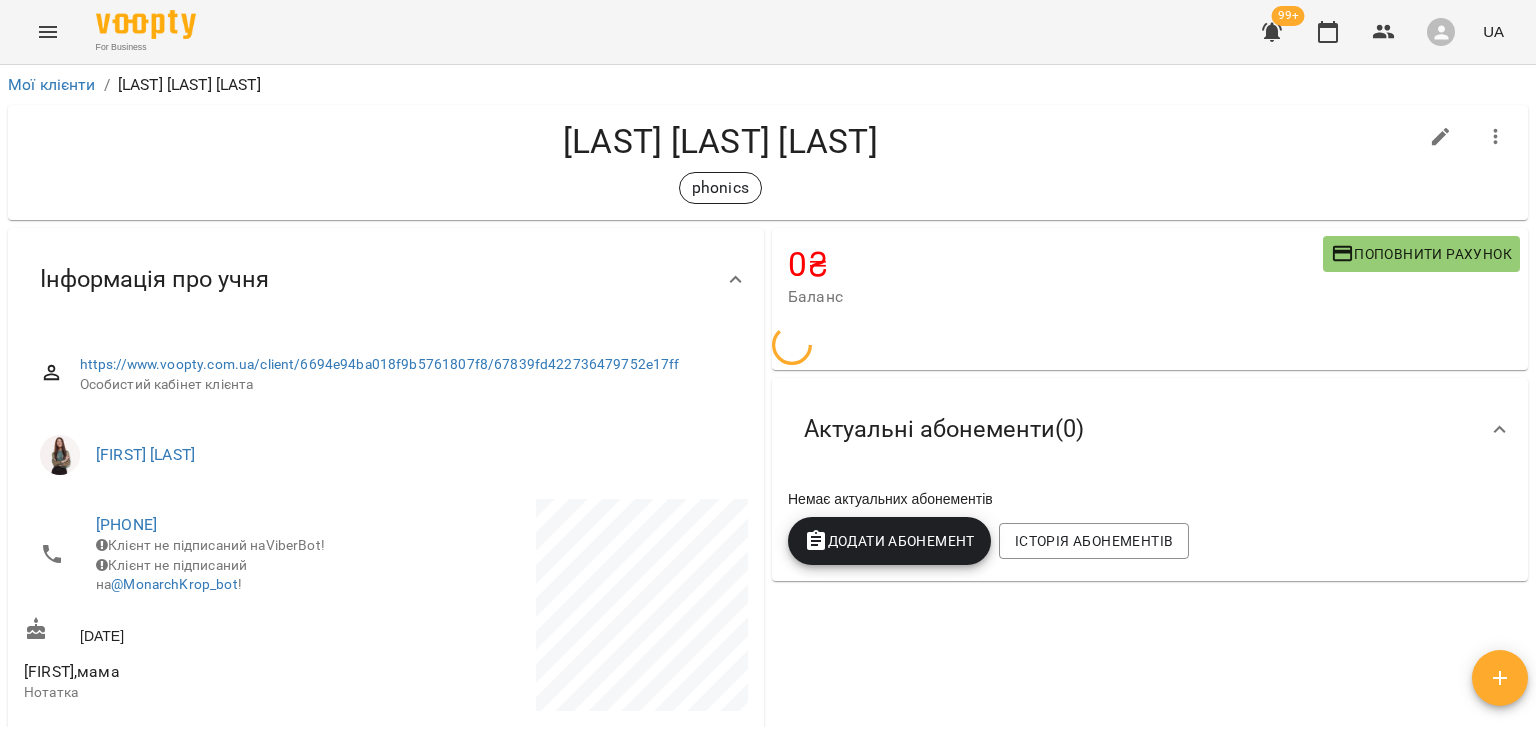 scroll, scrollTop: 300, scrollLeft: 0, axis: vertical 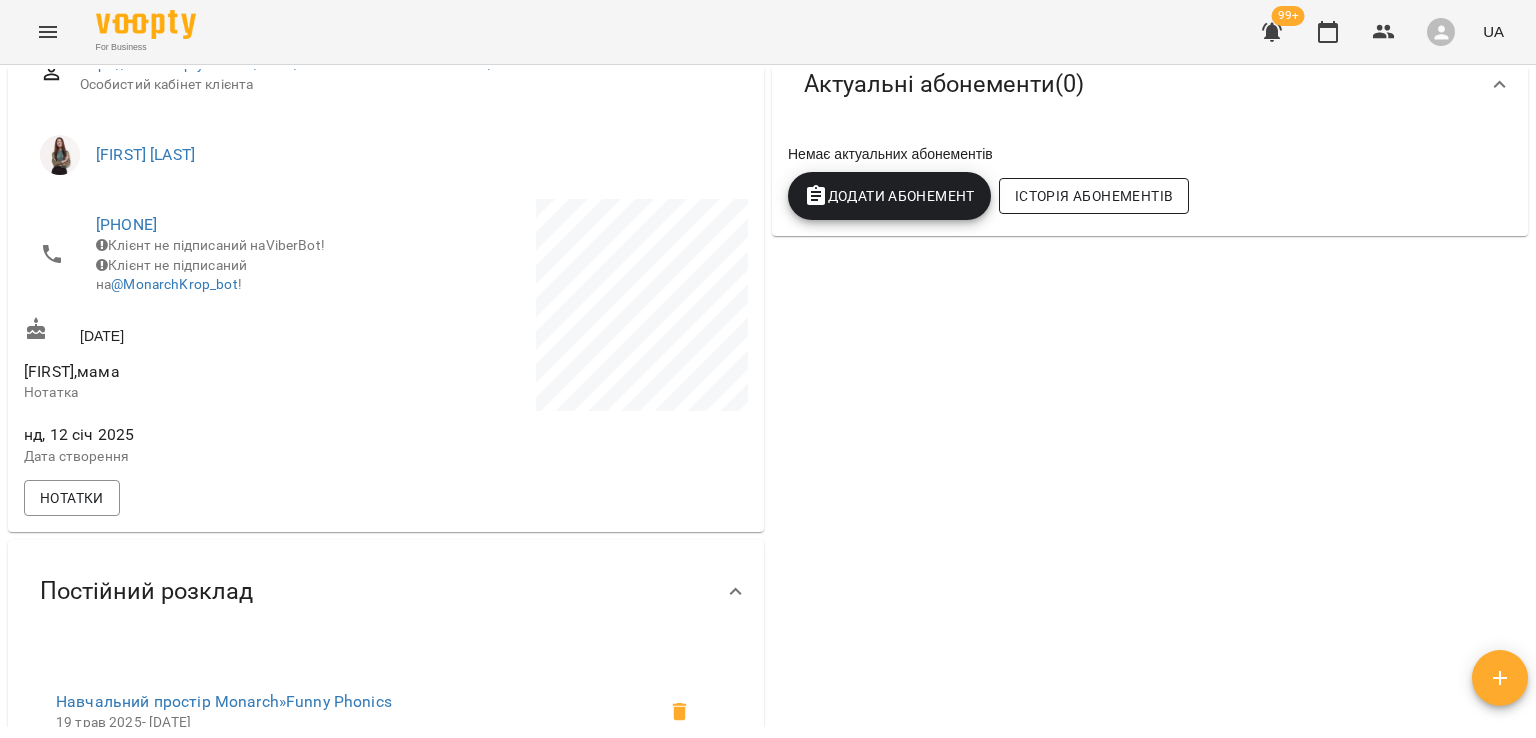 click on "Історія абонементів" at bounding box center (1094, 196) 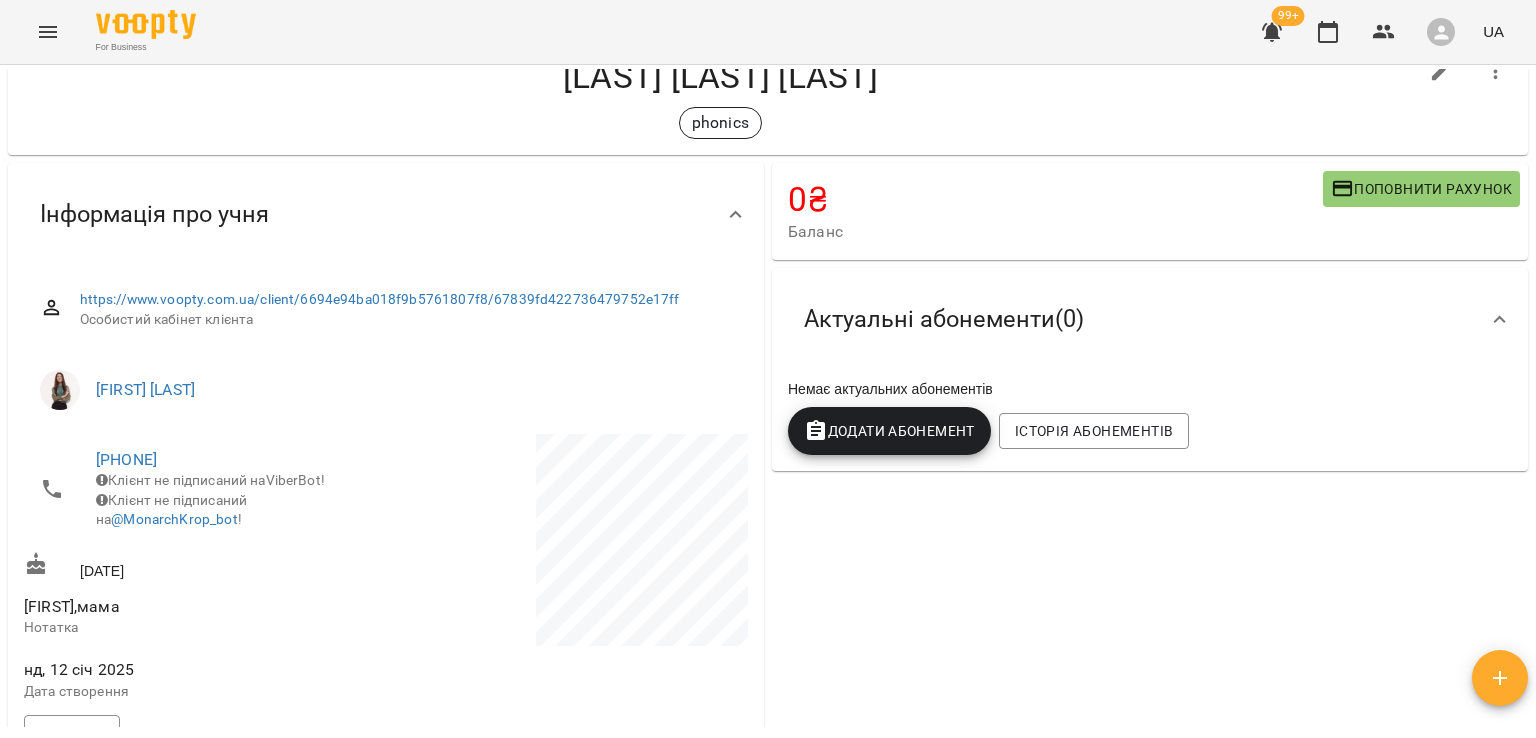 scroll, scrollTop: 64, scrollLeft: 0, axis: vertical 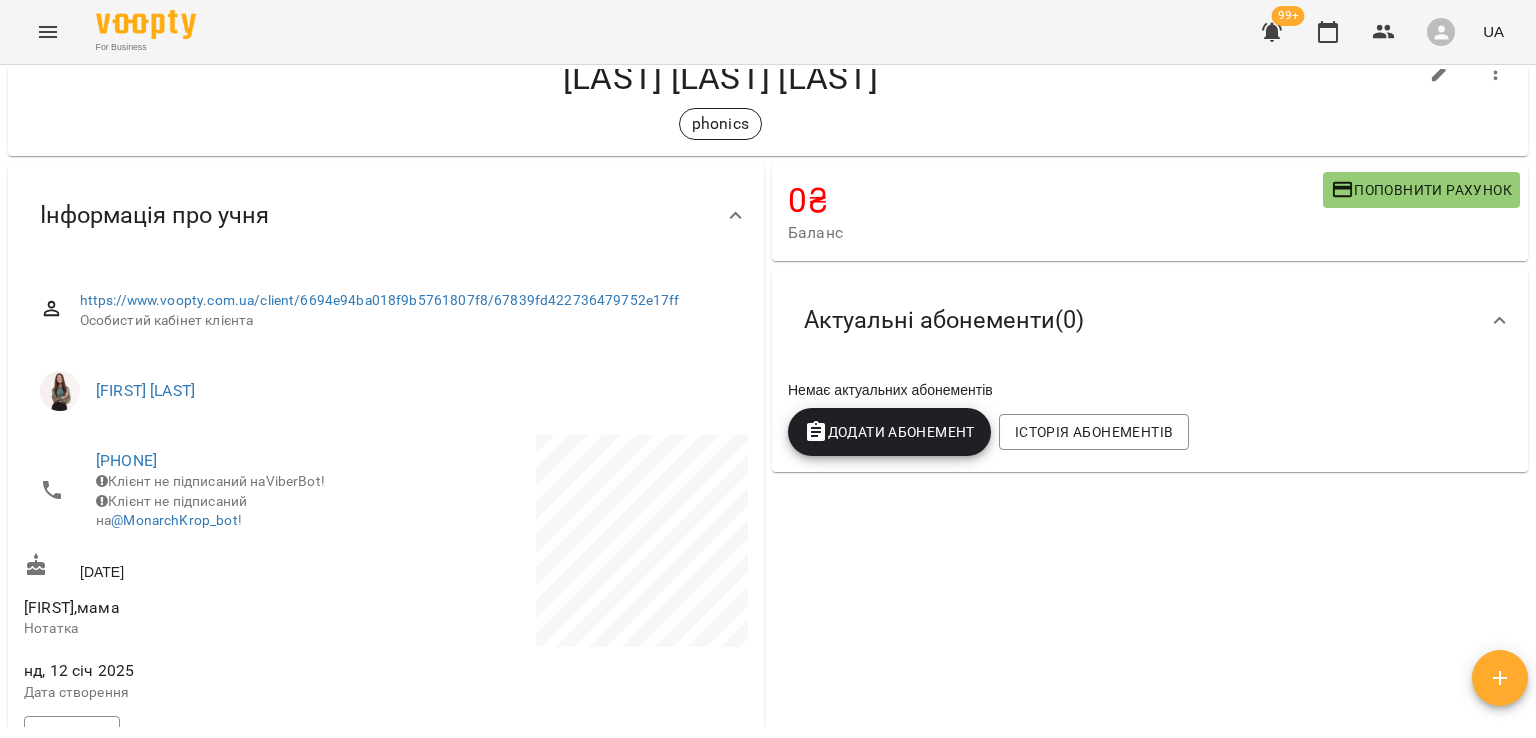 click at bounding box center [48, 32] 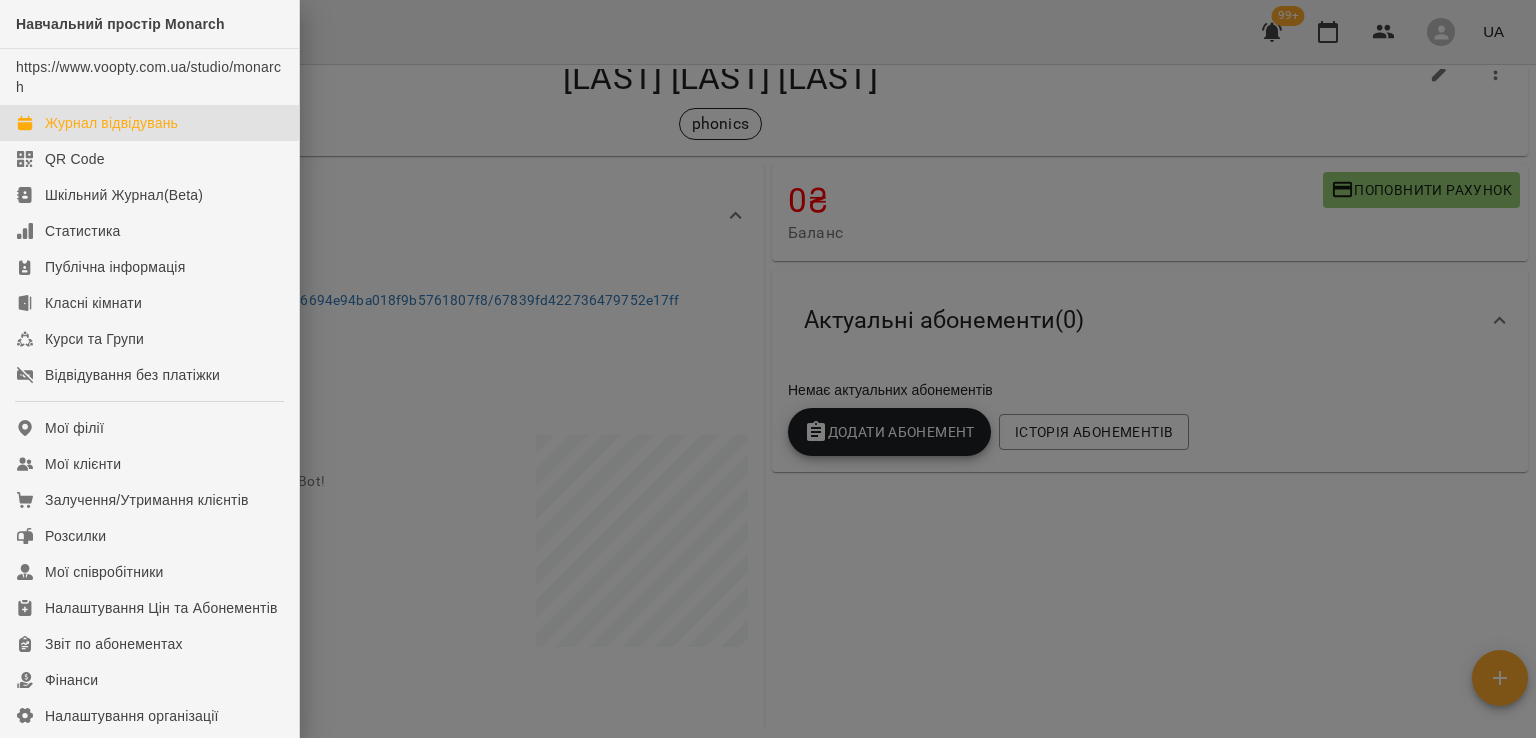 click on "Журнал відвідувань" at bounding box center [111, 123] 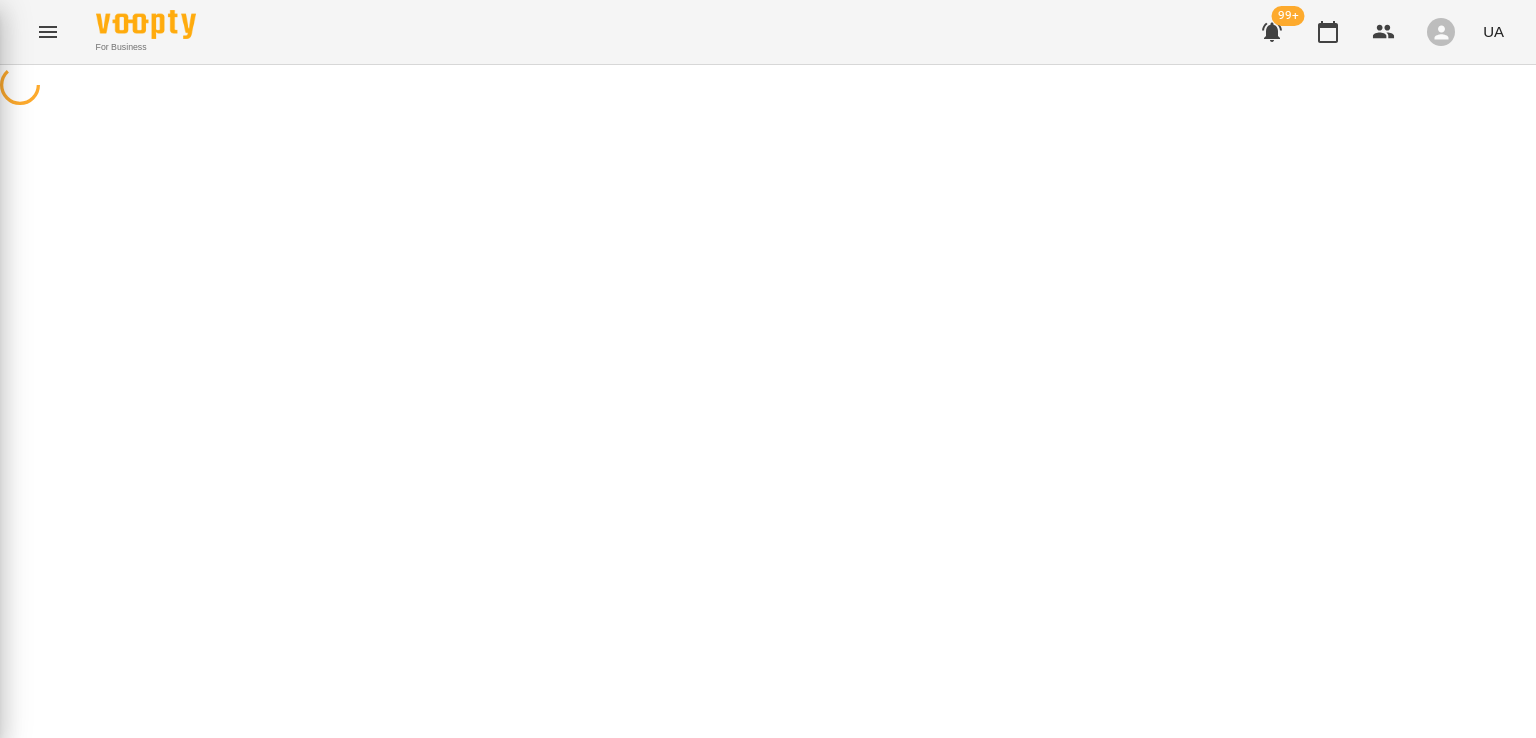 scroll, scrollTop: 0, scrollLeft: 0, axis: both 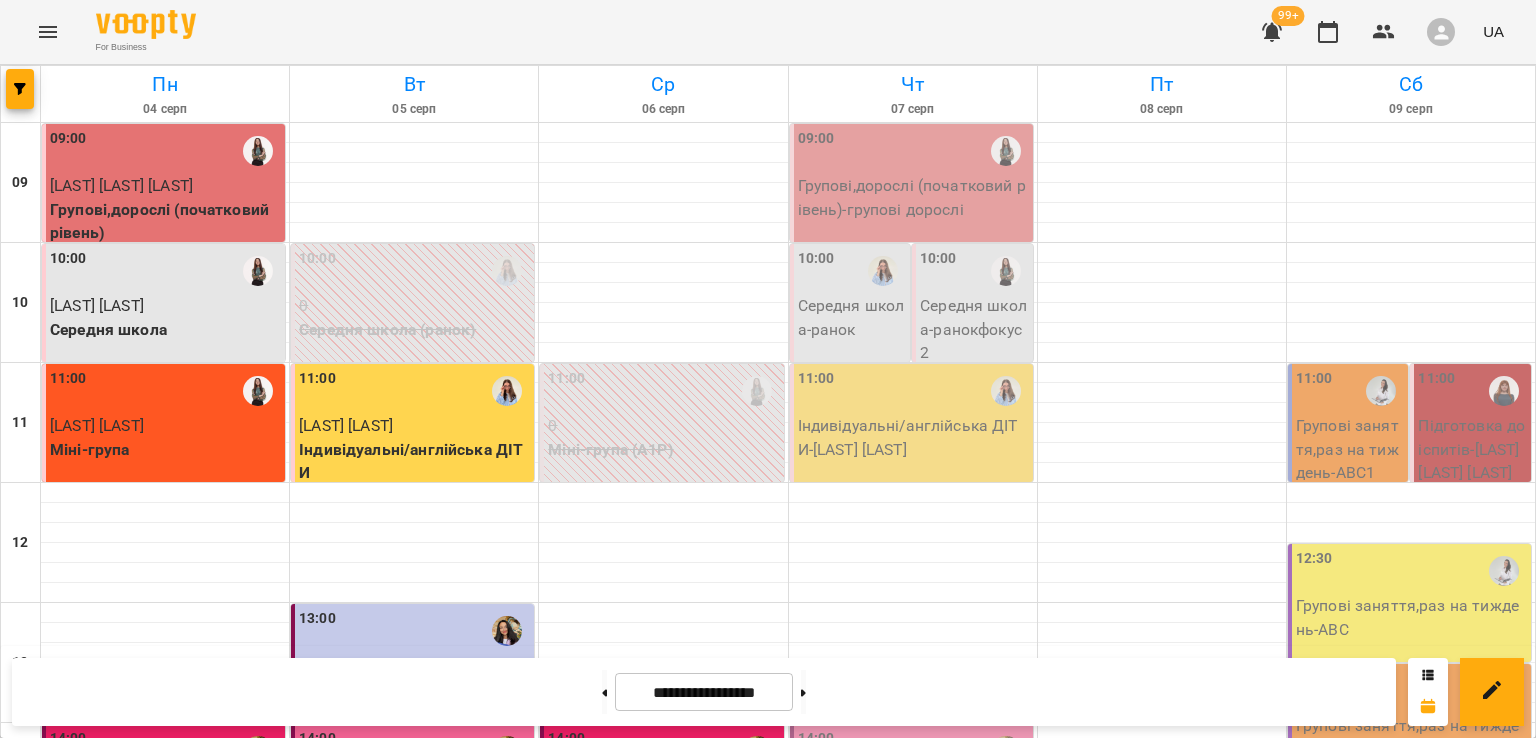 click on "18:00" at bounding box center [663, 1231] 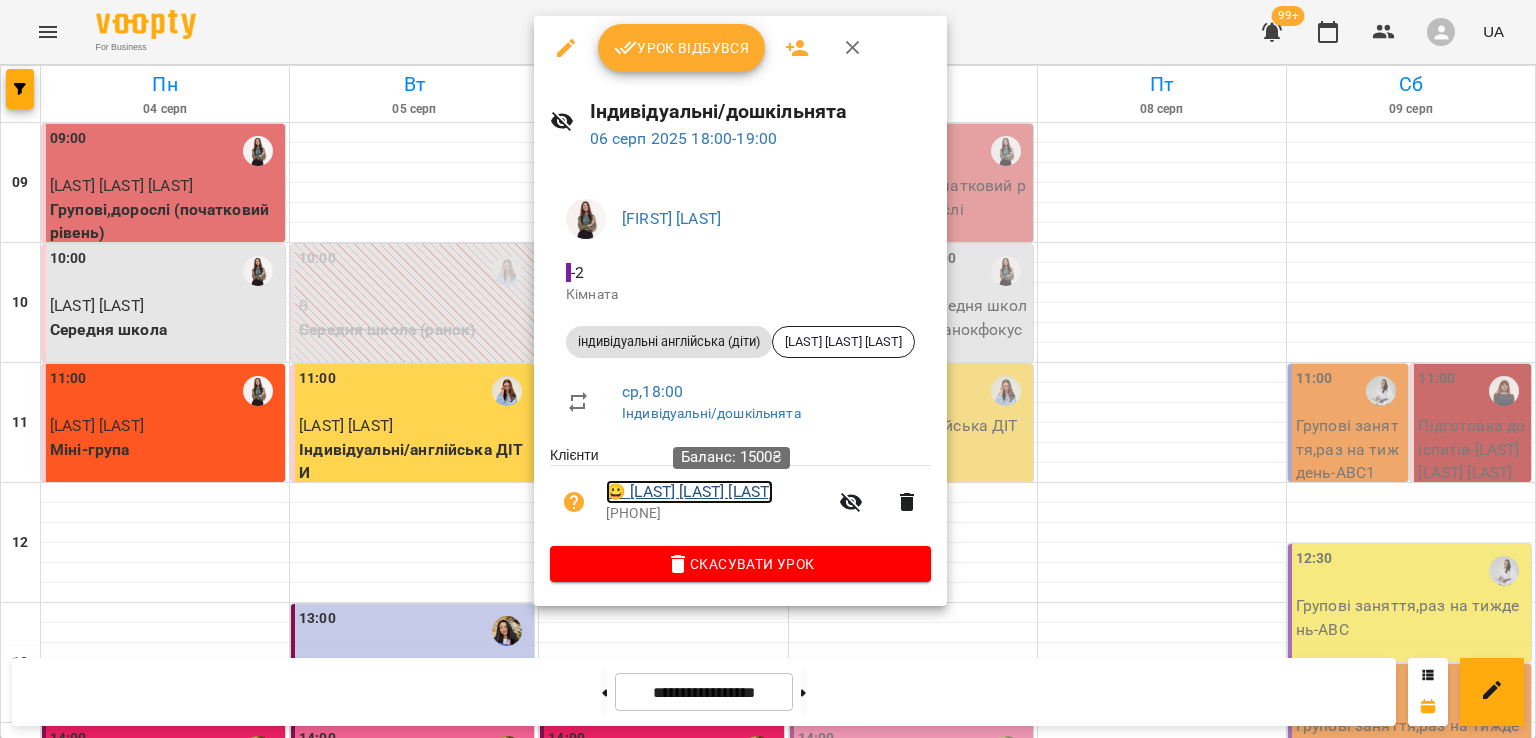 click on "😀   [LAST] [LAST] [LAST]" at bounding box center [689, 492] 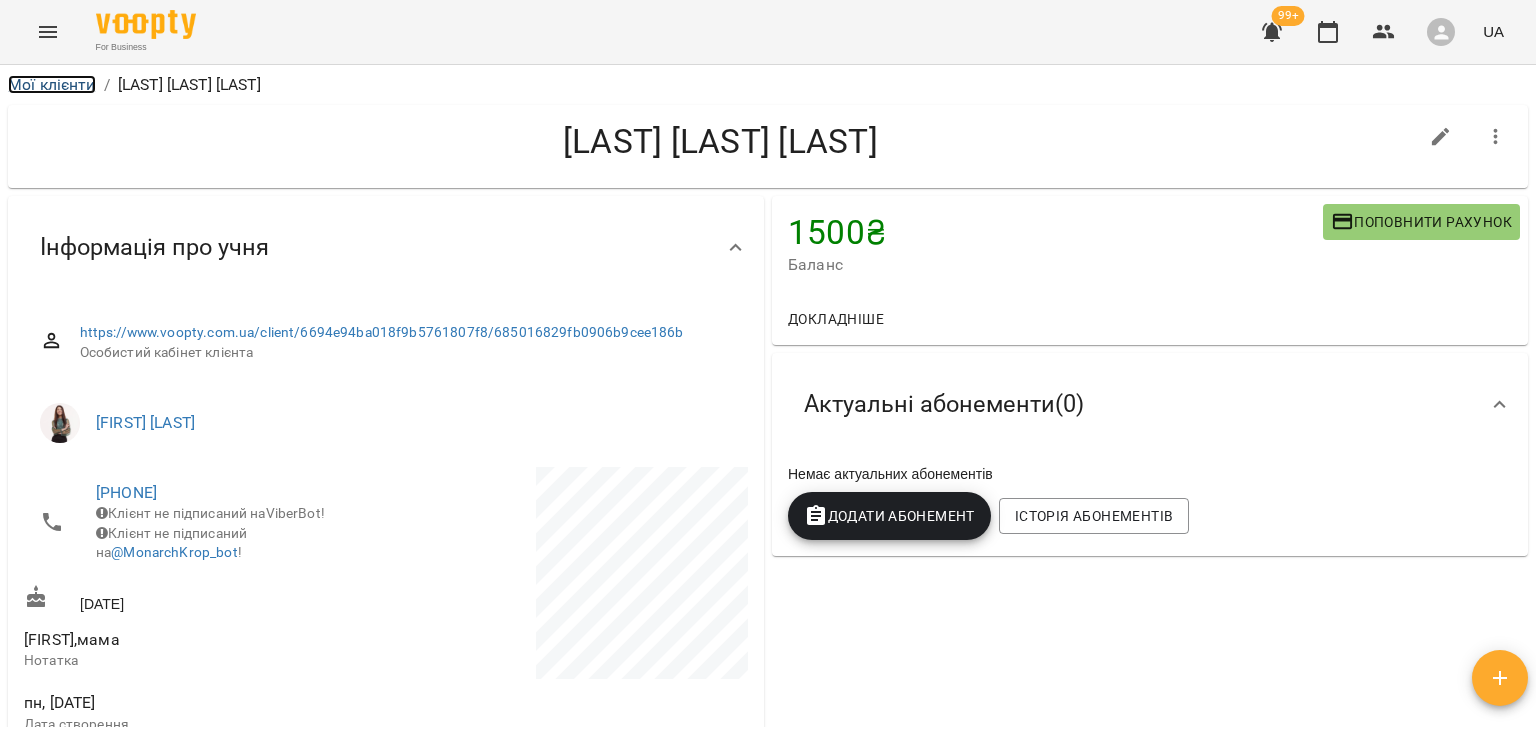 click on "Мої клієнти" at bounding box center (52, 84) 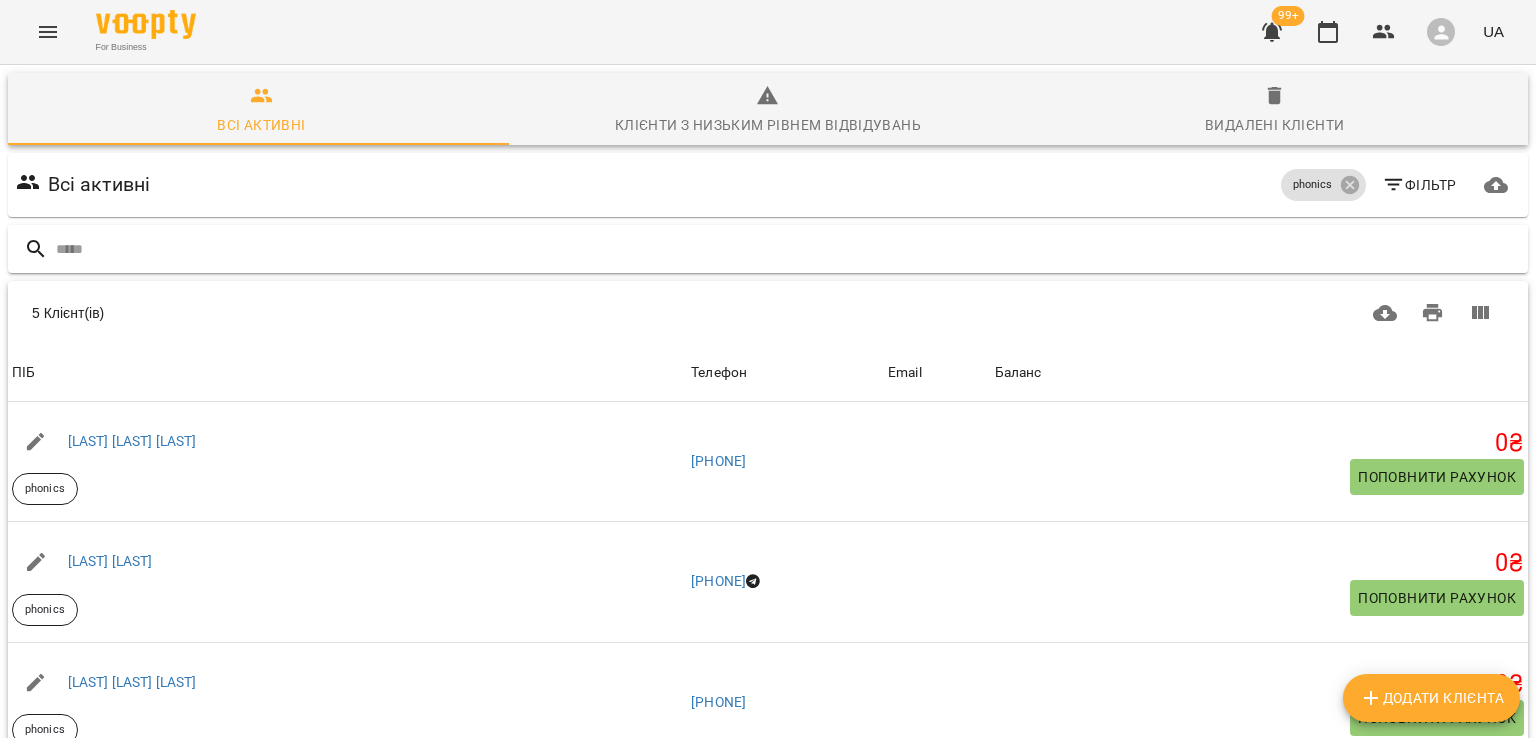 scroll, scrollTop: 100, scrollLeft: 0, axis: vertical 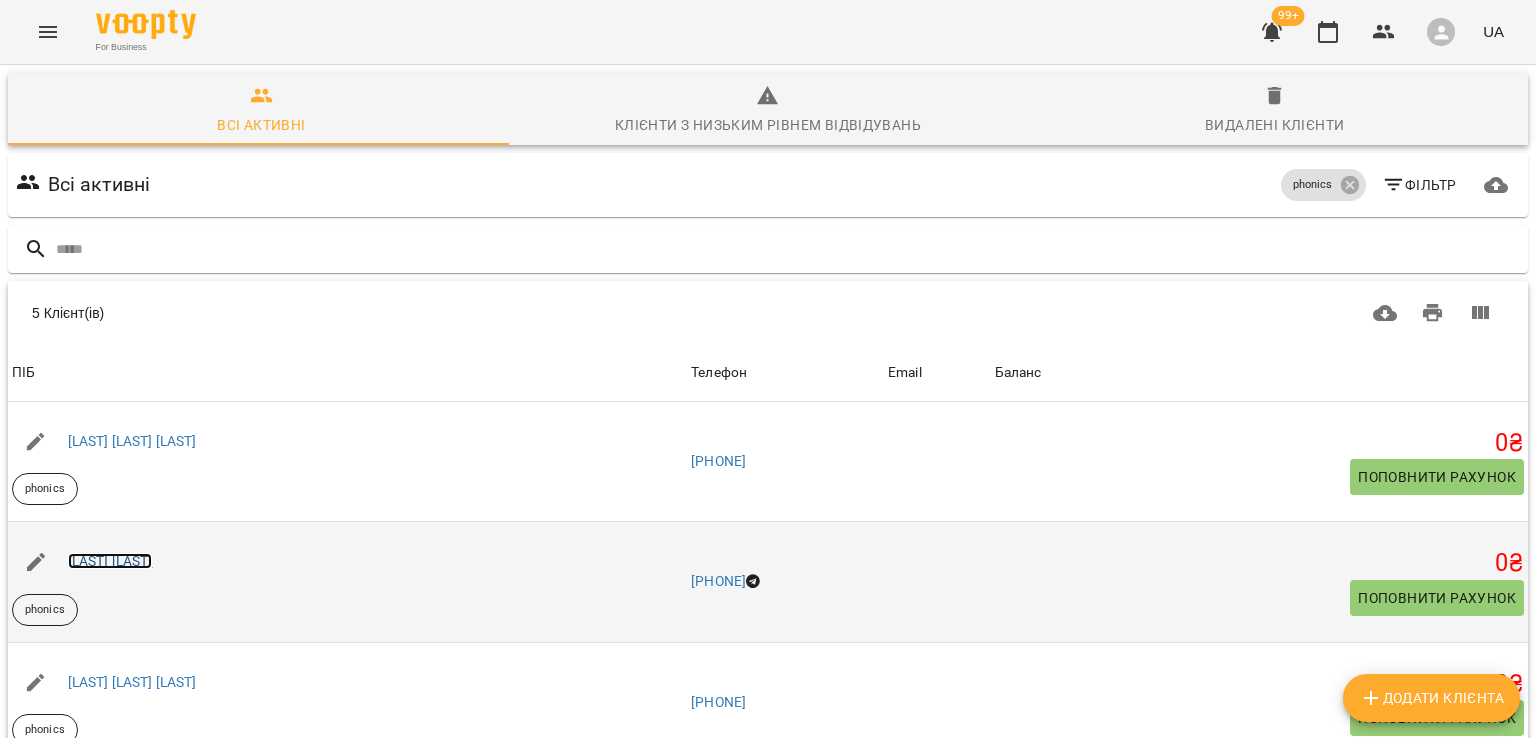 click on "[LAST] [LAST]" at bounding box center [110, 561] 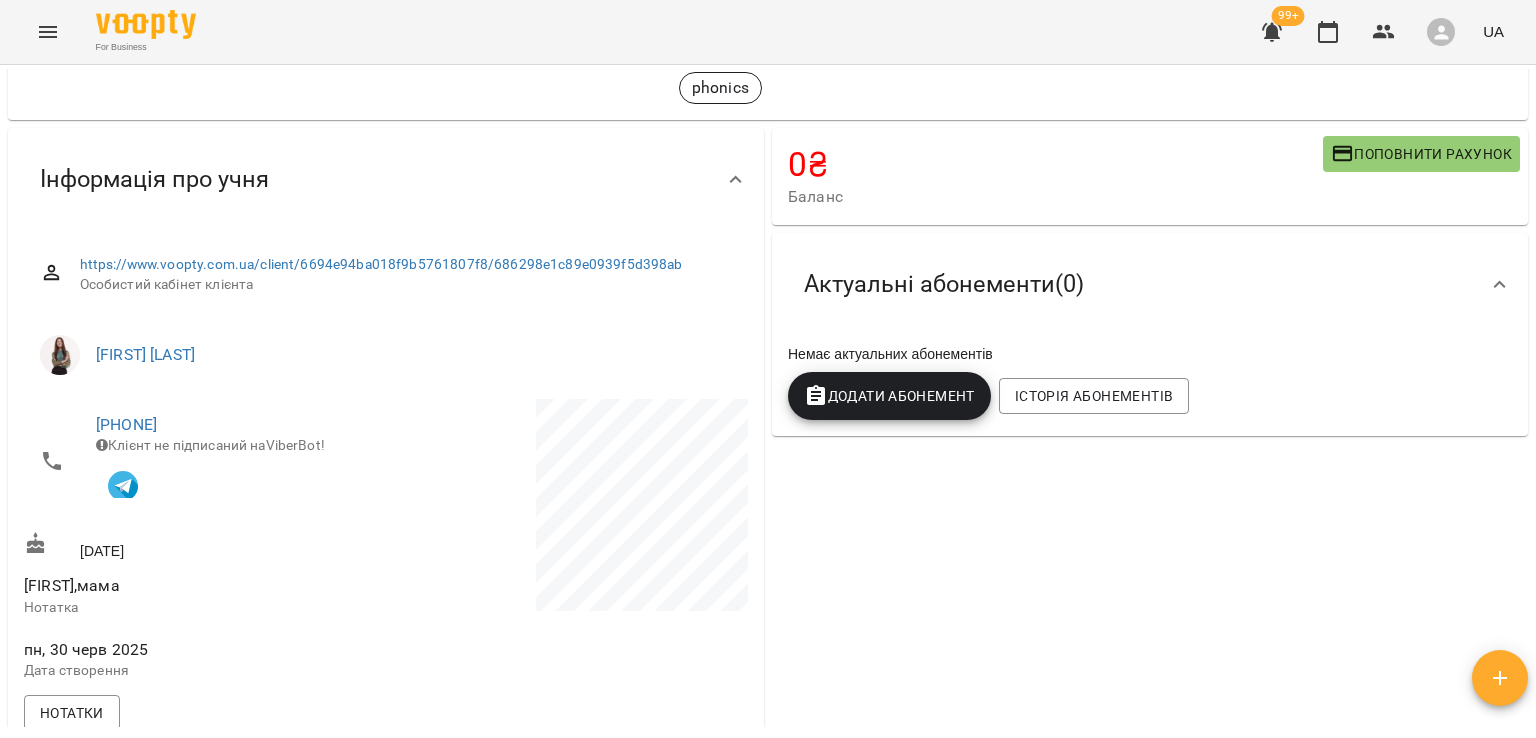 scroll, scrollTop: 0, scrollLeft: 0, axis: both 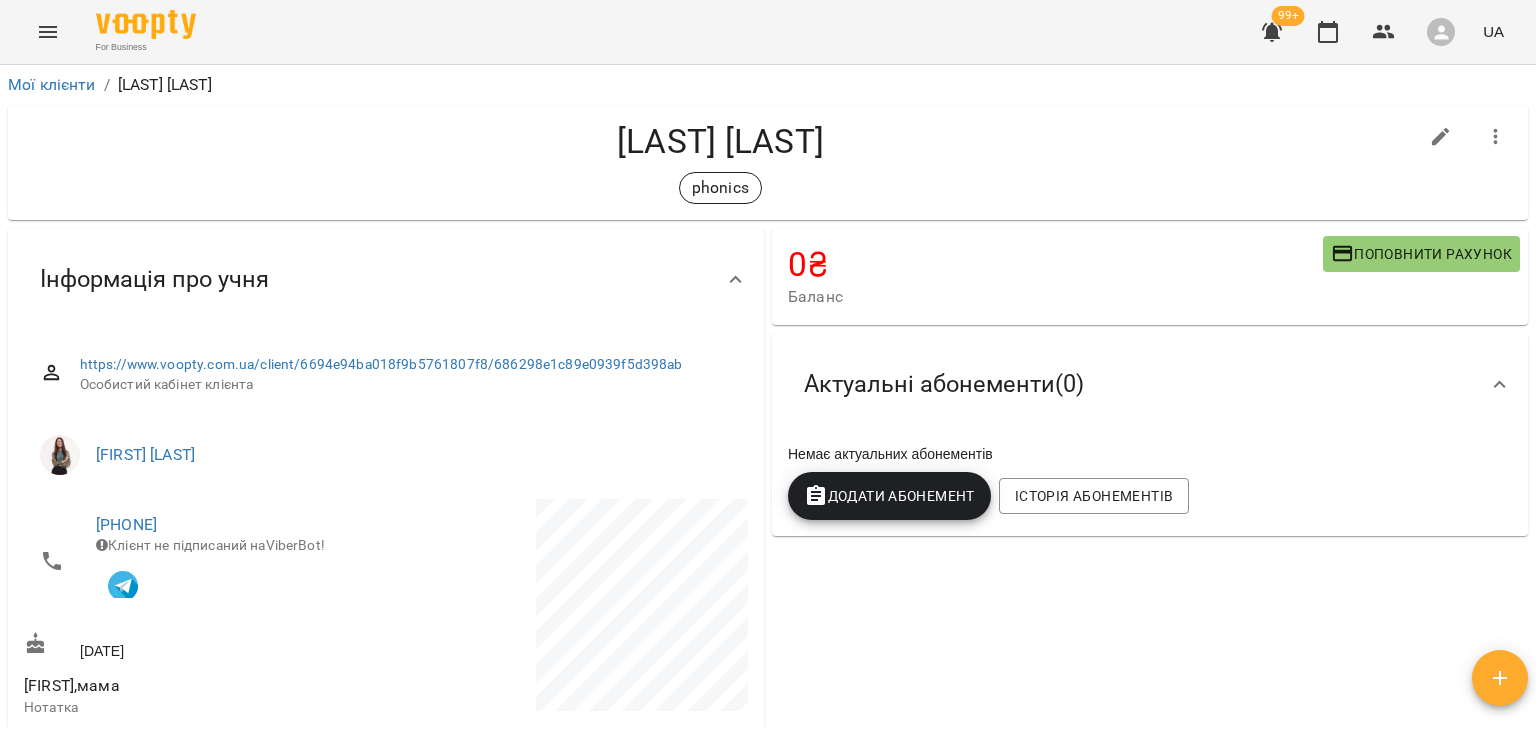 click at bounding box center [1496, 137] 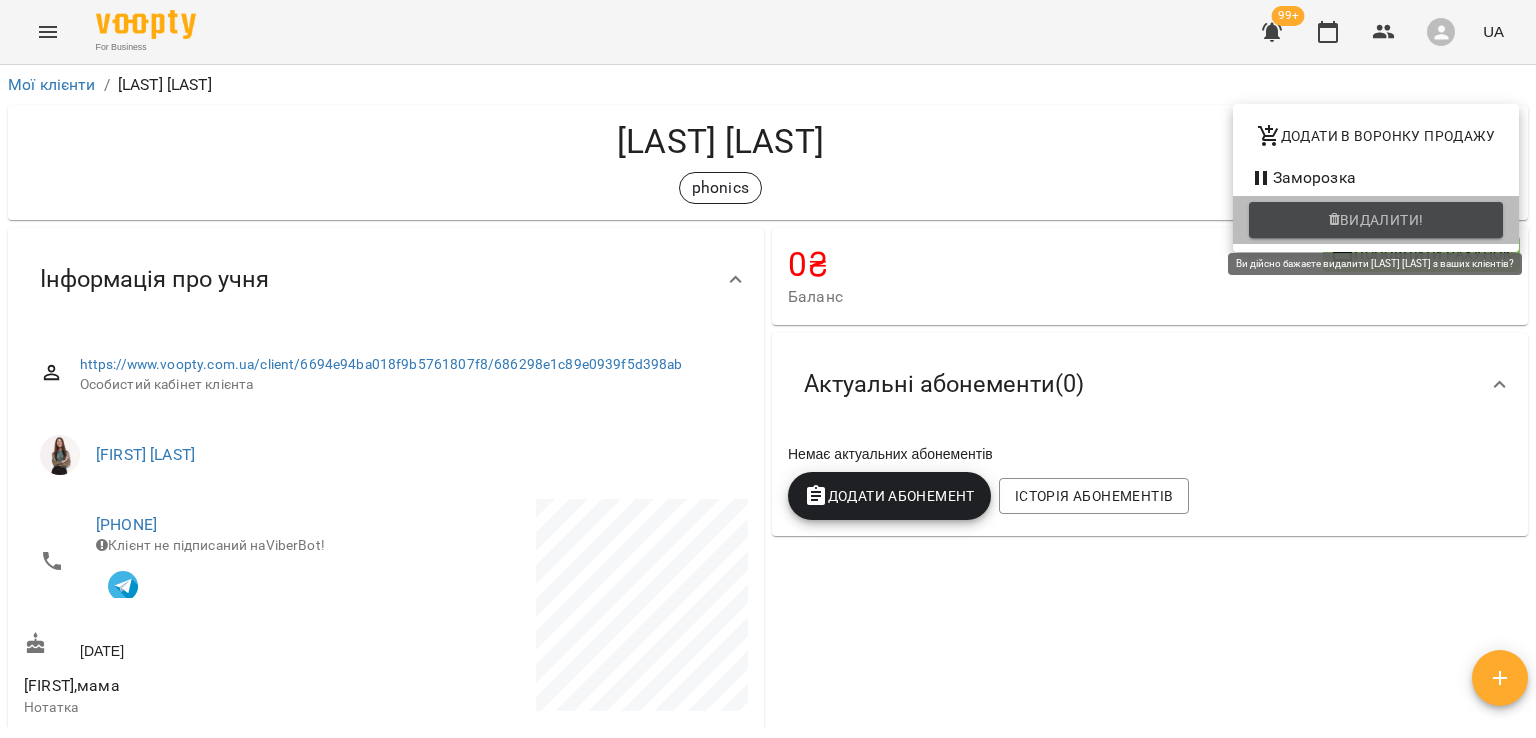 click on "Видалити!" at bounding box center [1382, 220] 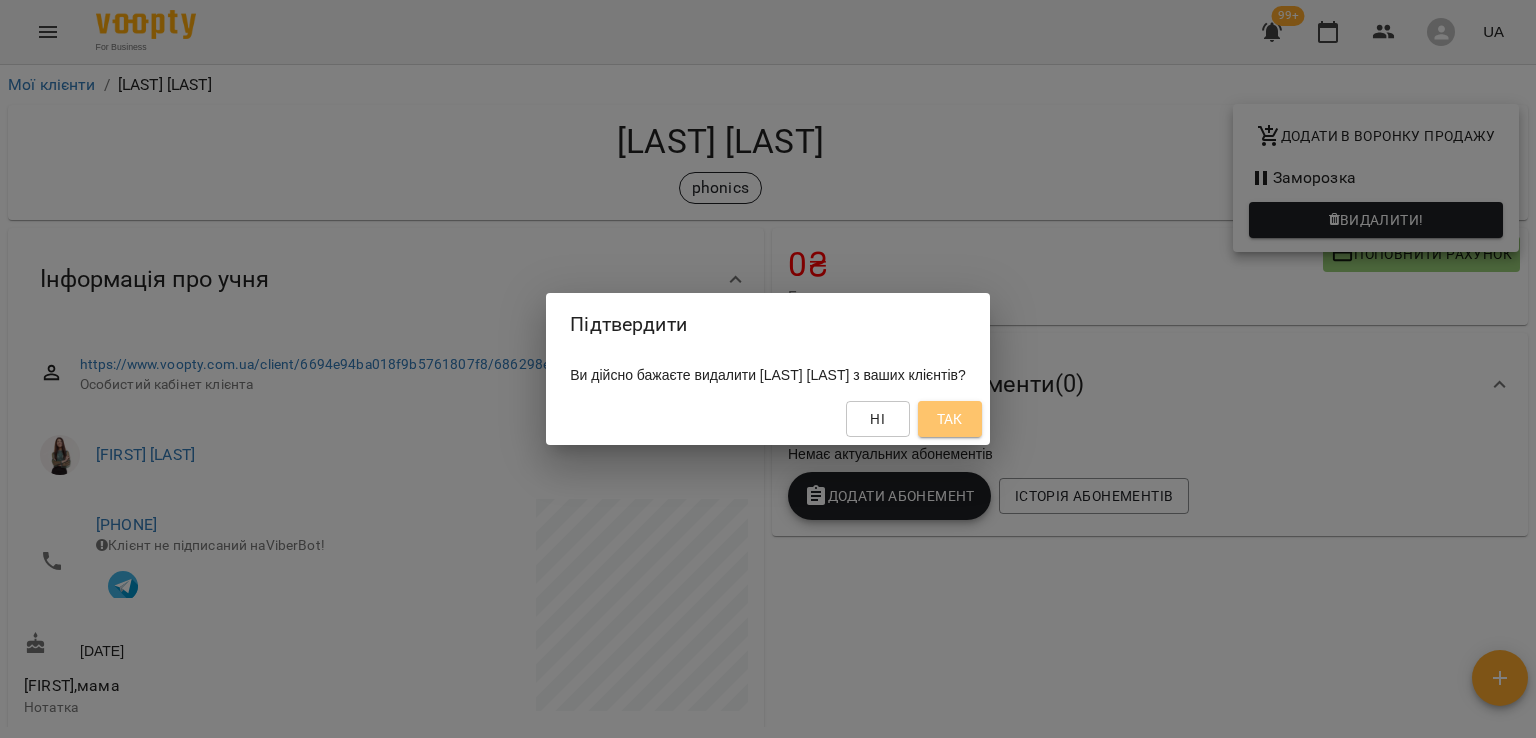 click on "Так" at bounding box center (950, 419) 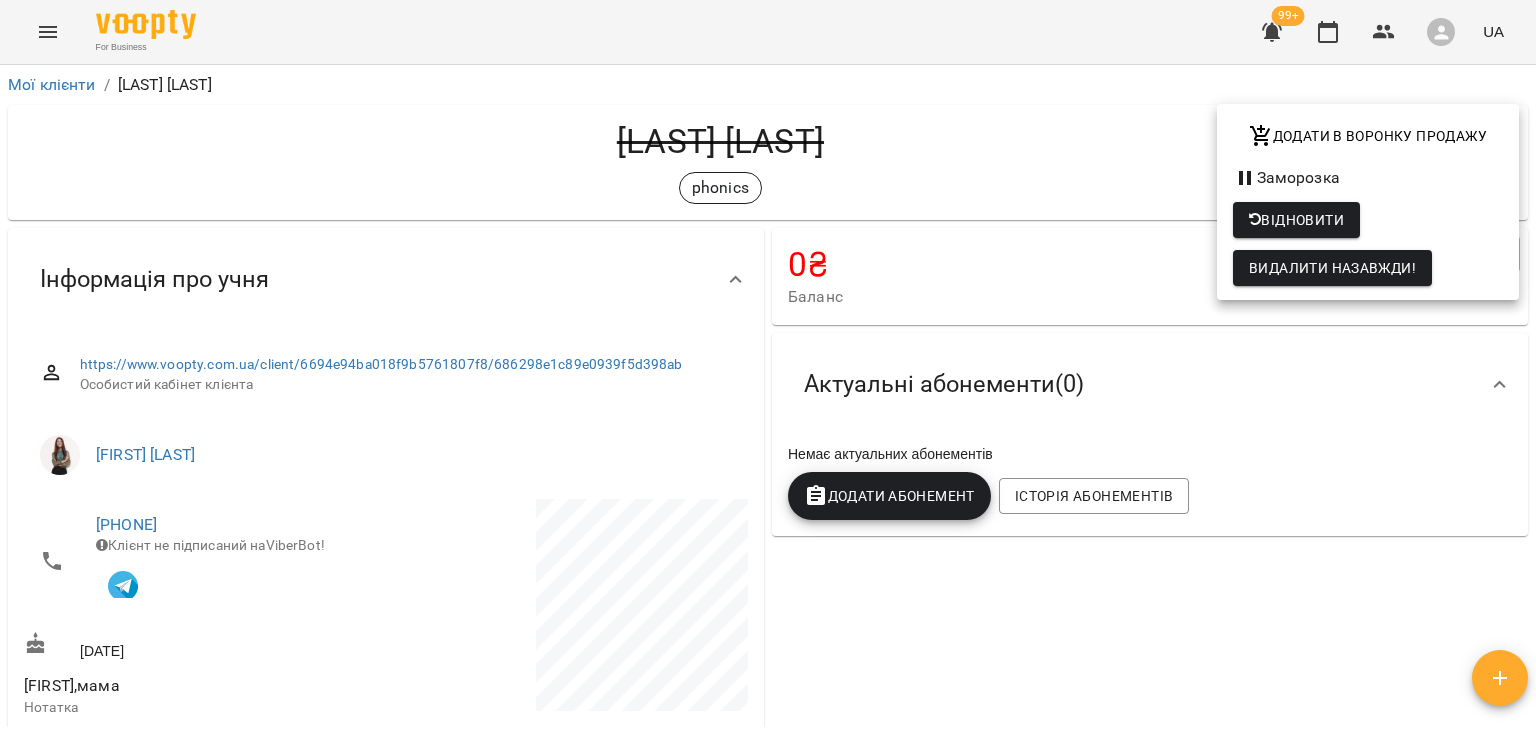 click on "Видалити назавжди!" at bounding box center [1332, 268] 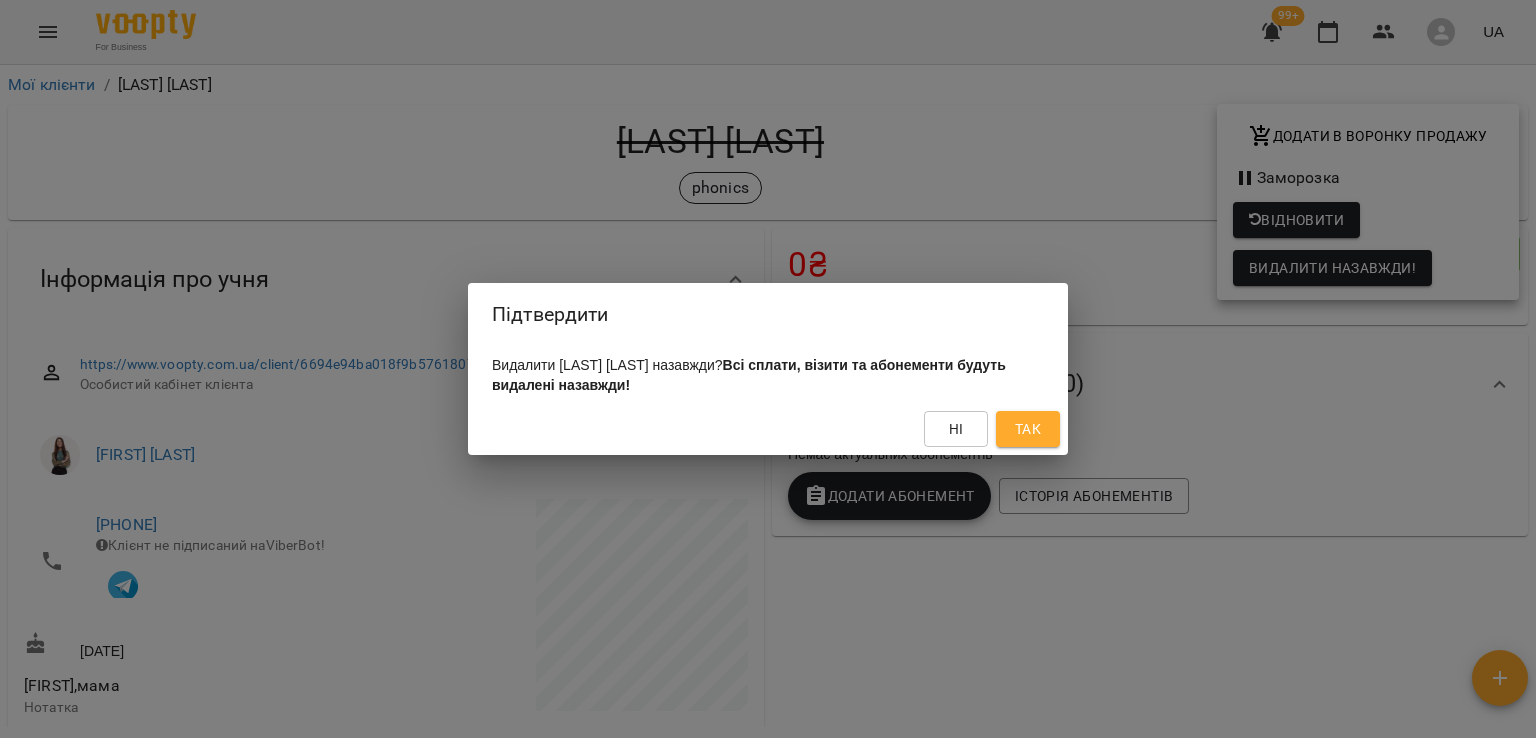 click on "Так" at bounding box center [1028, 429] 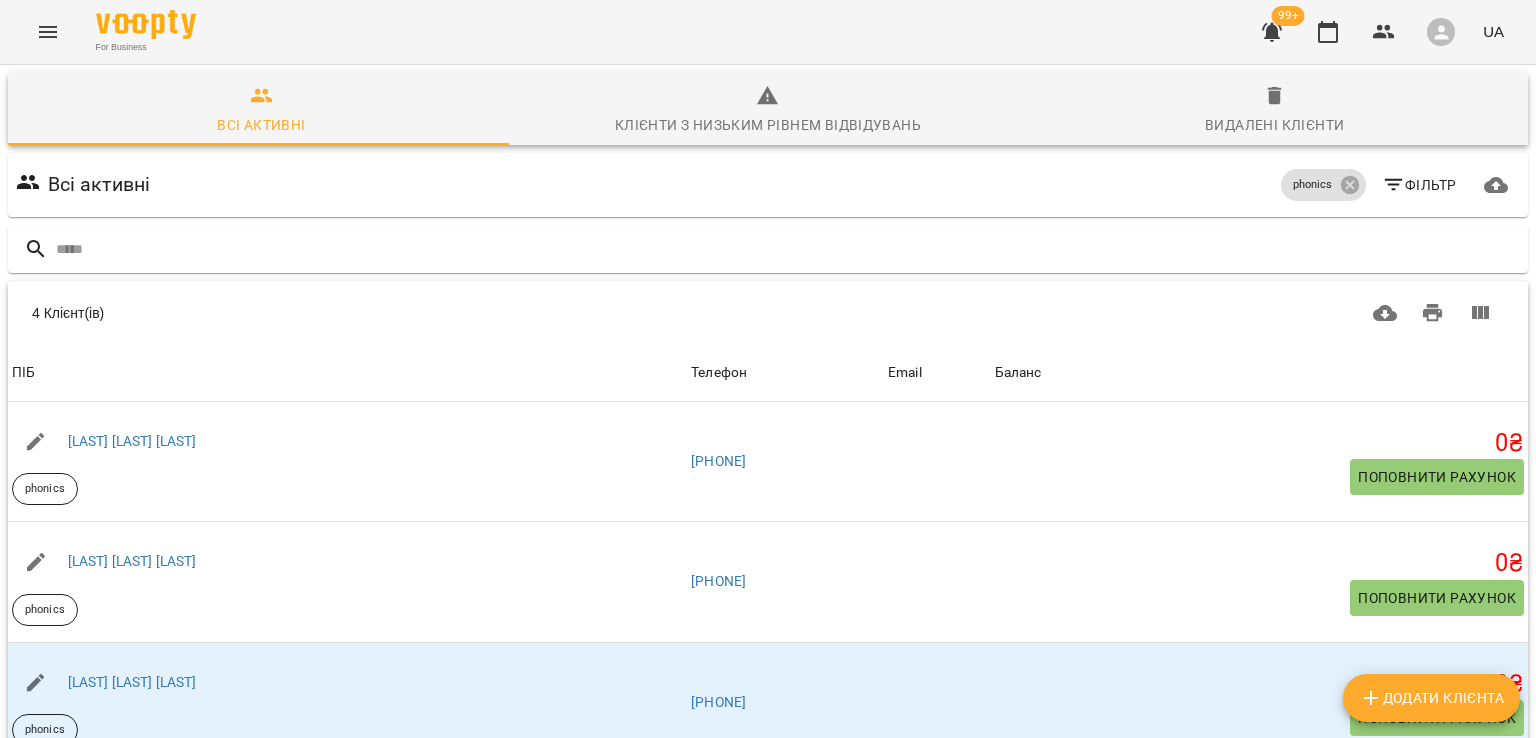 scroll, scrollTop: 100, scrollLeft: 0, axis: vertical 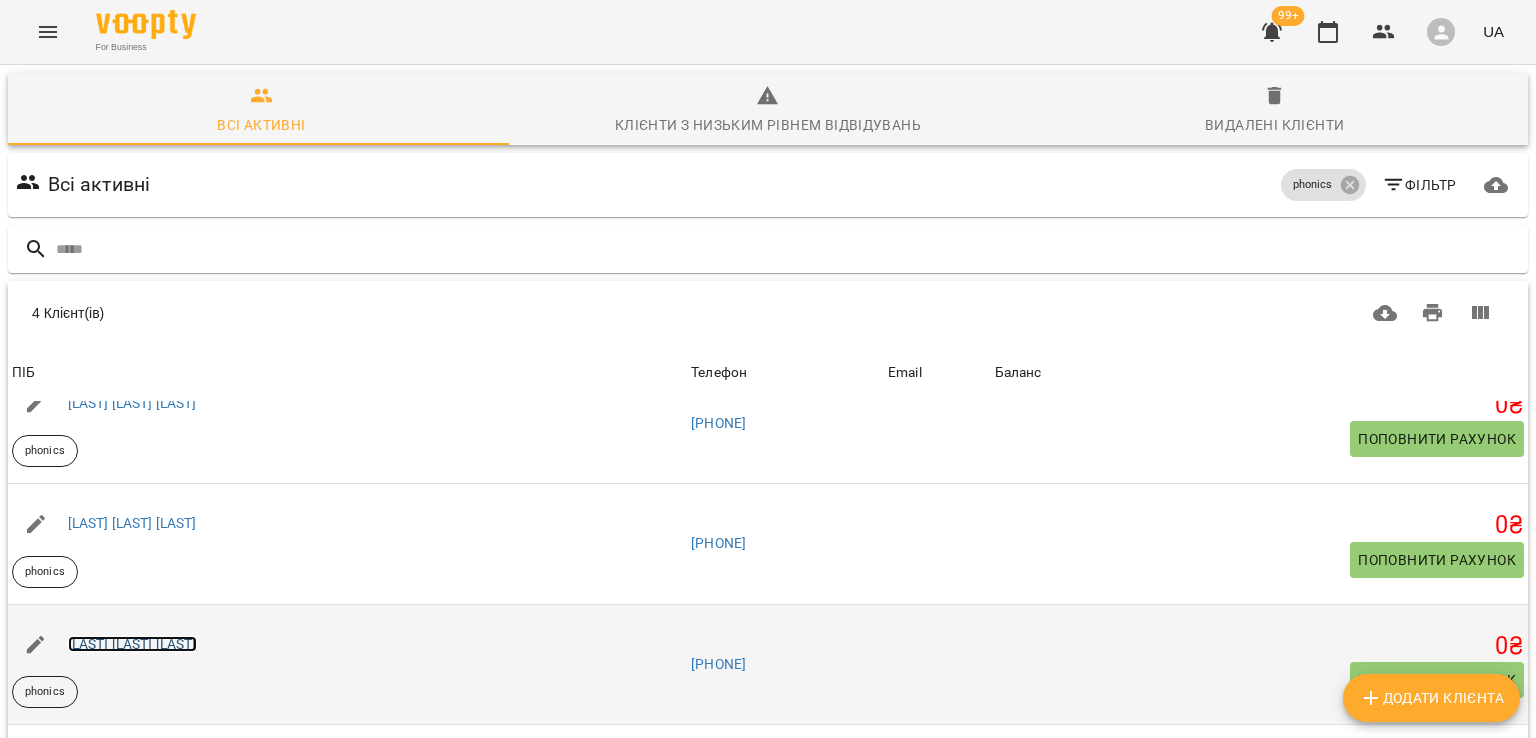 click on "[LAST] [LAST] [LAST]" at bounding box center (132, 644) 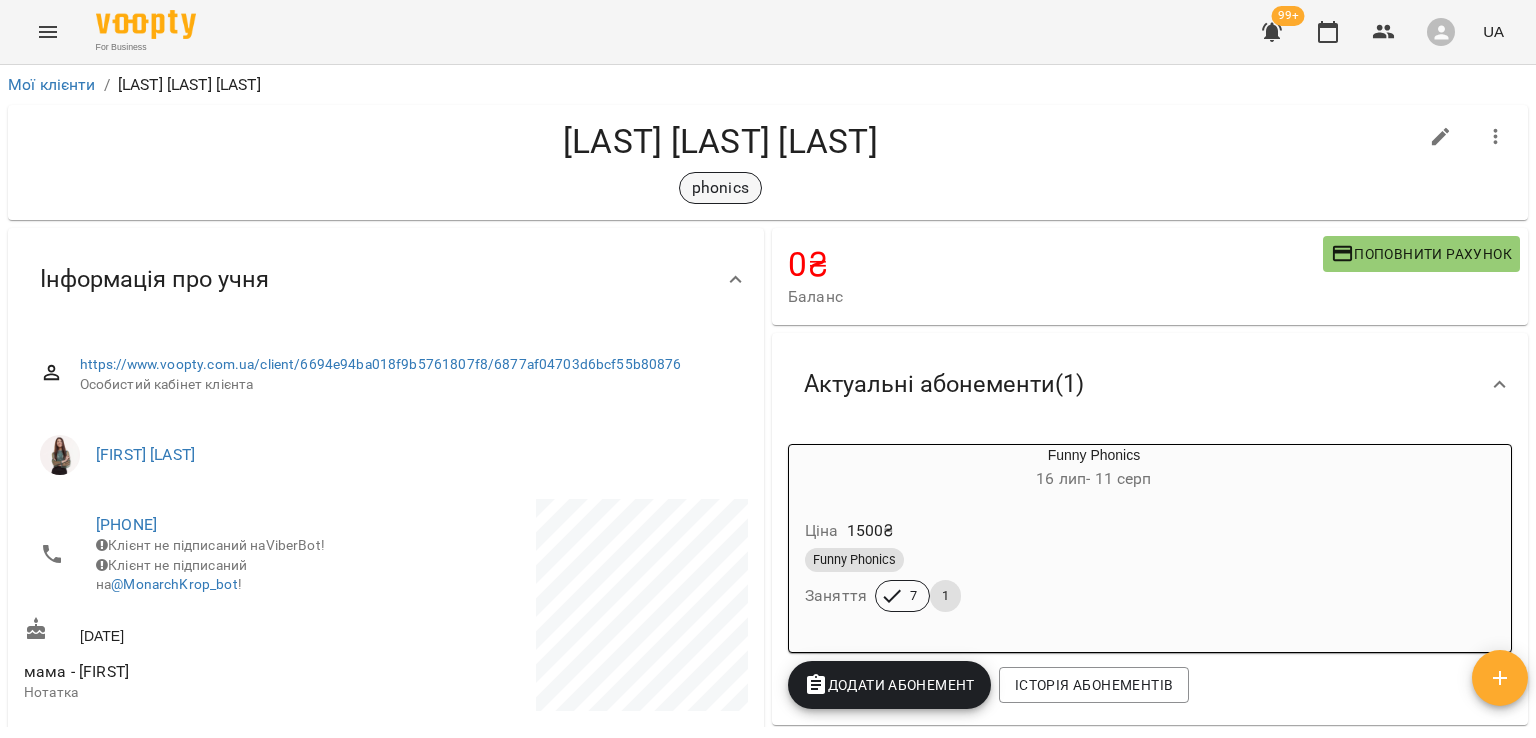 click on "phonics" at bounding box center [720, 188] 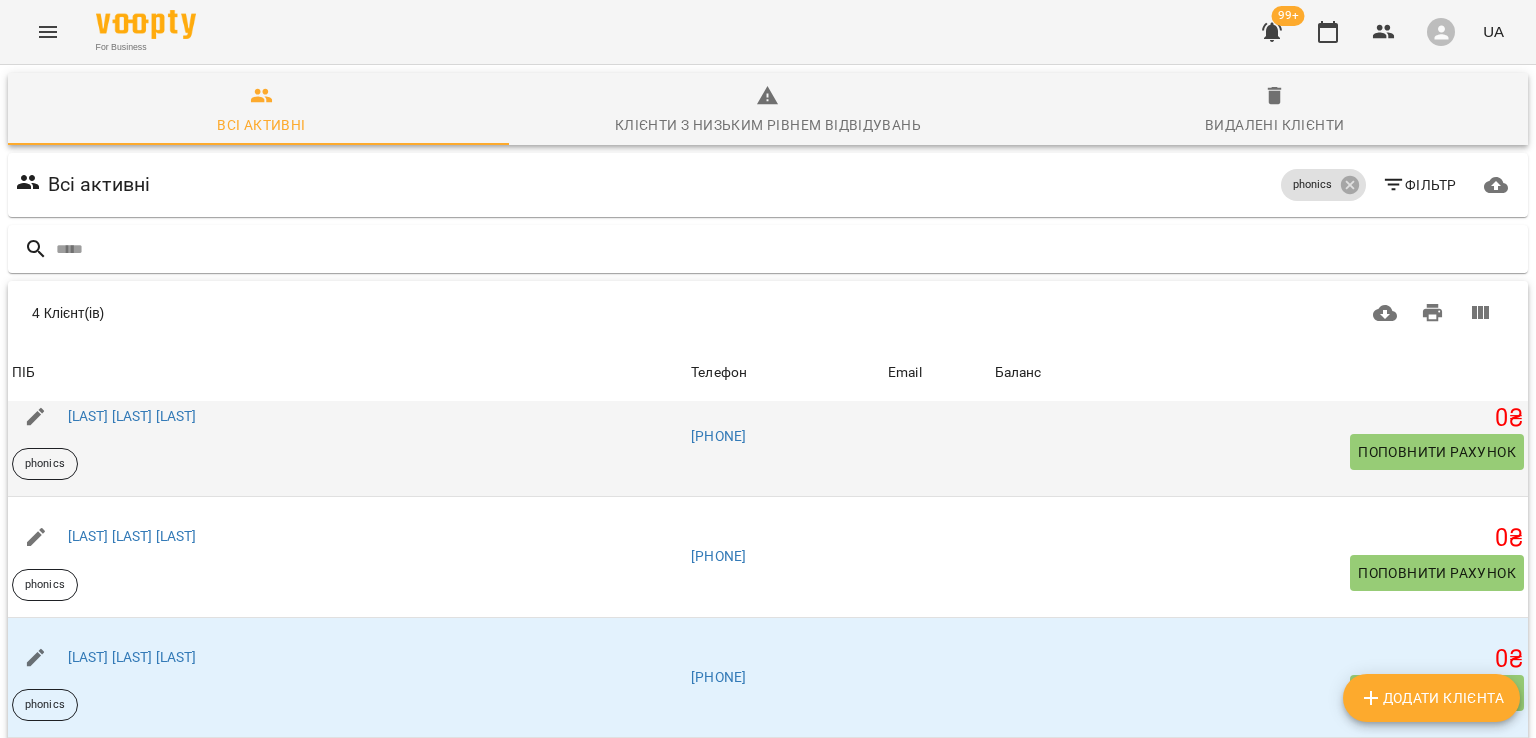 scroll, scrollTop: 38, scrollLeft: 0, axis: vertical 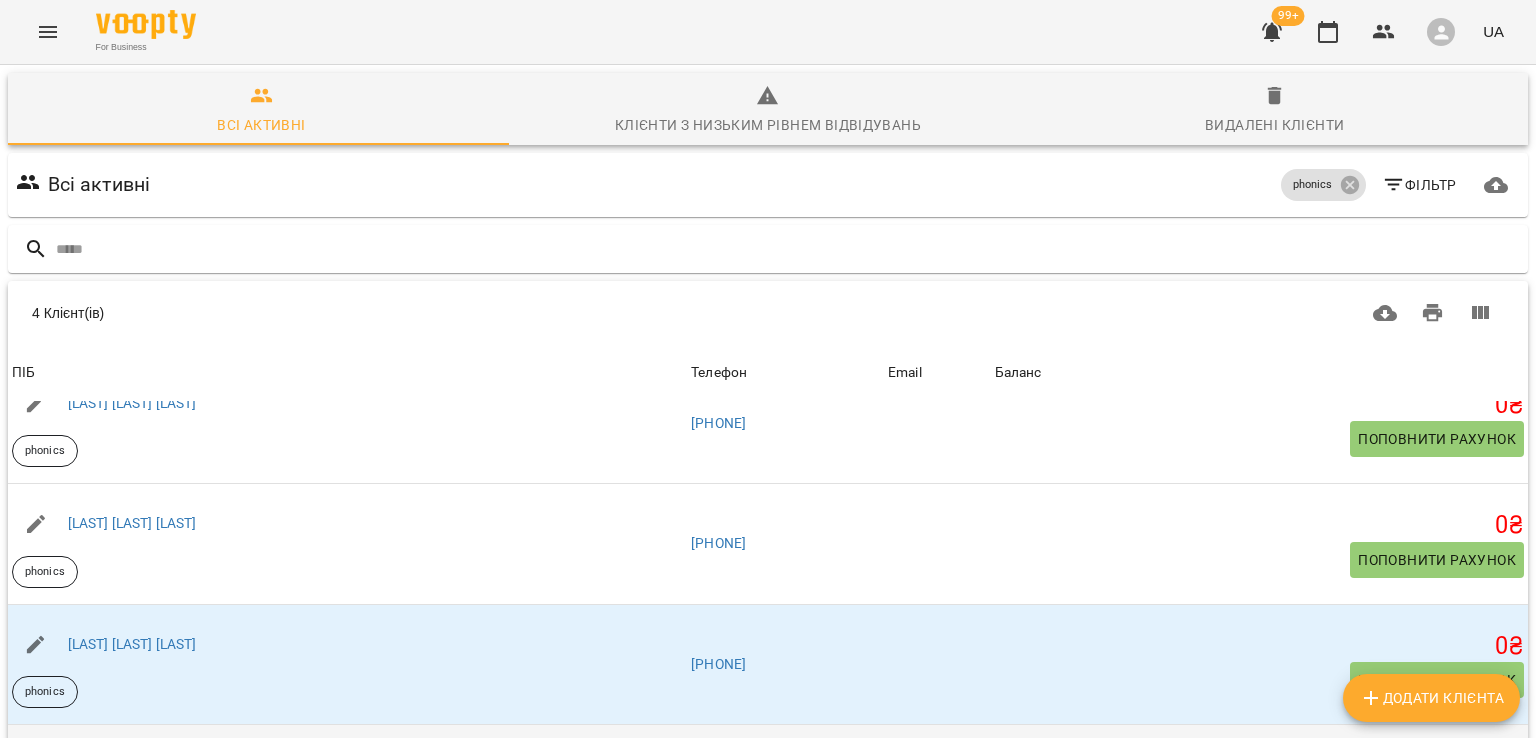 click on "[LAST] [LAST]" at bounding box center [110, 764] 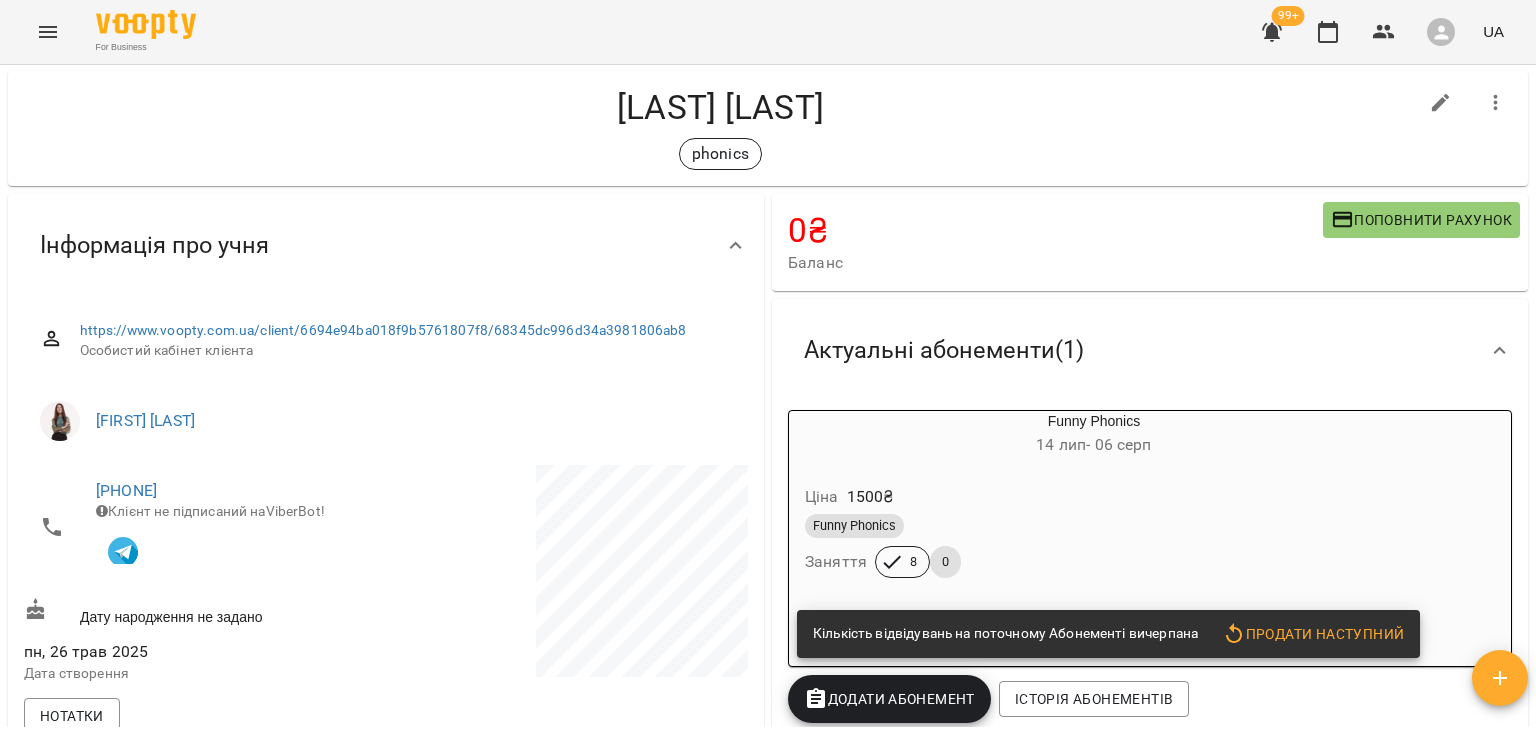 scroll, scrollTop: 0, scrollLeft: 0, axis: both 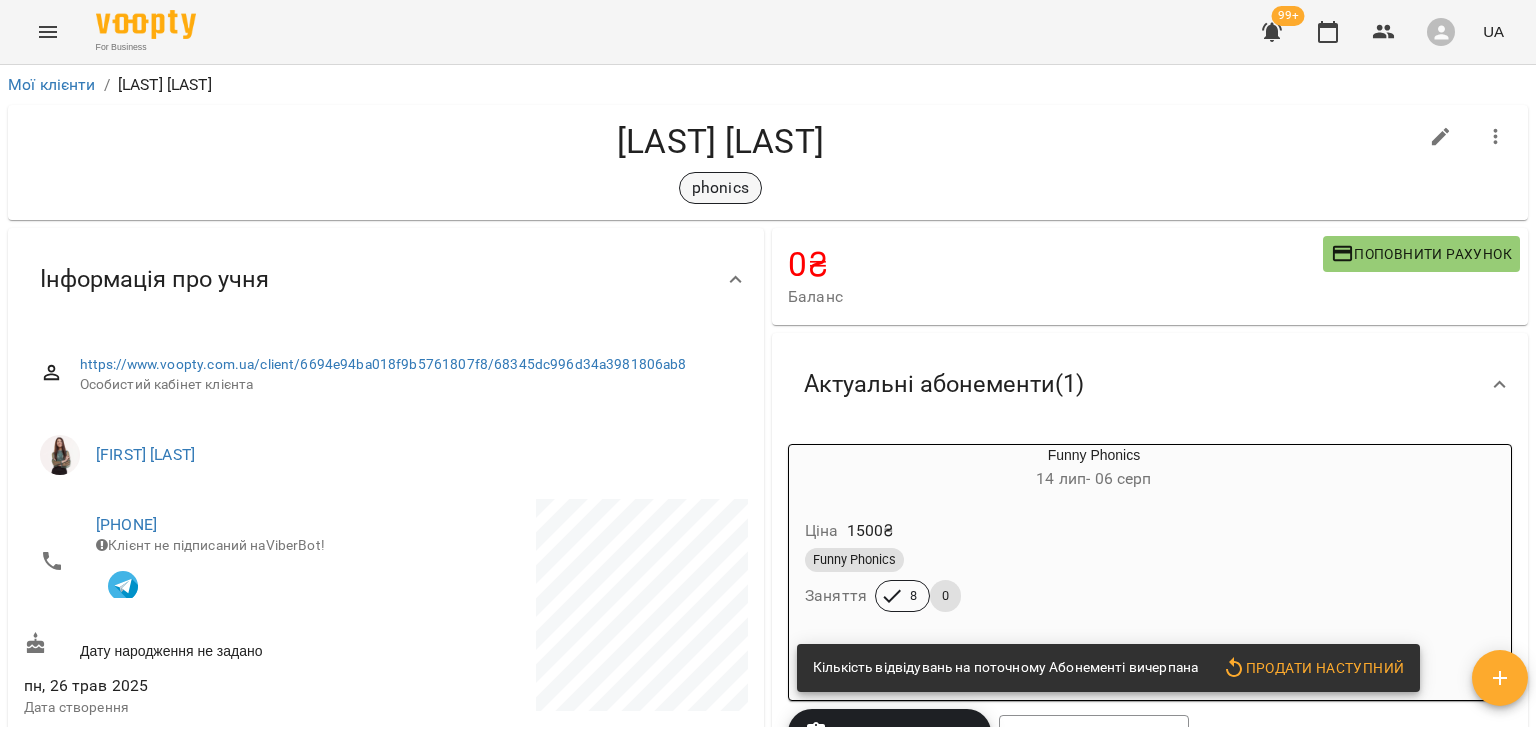 click on "phonics" at bounding box center (720, 188) 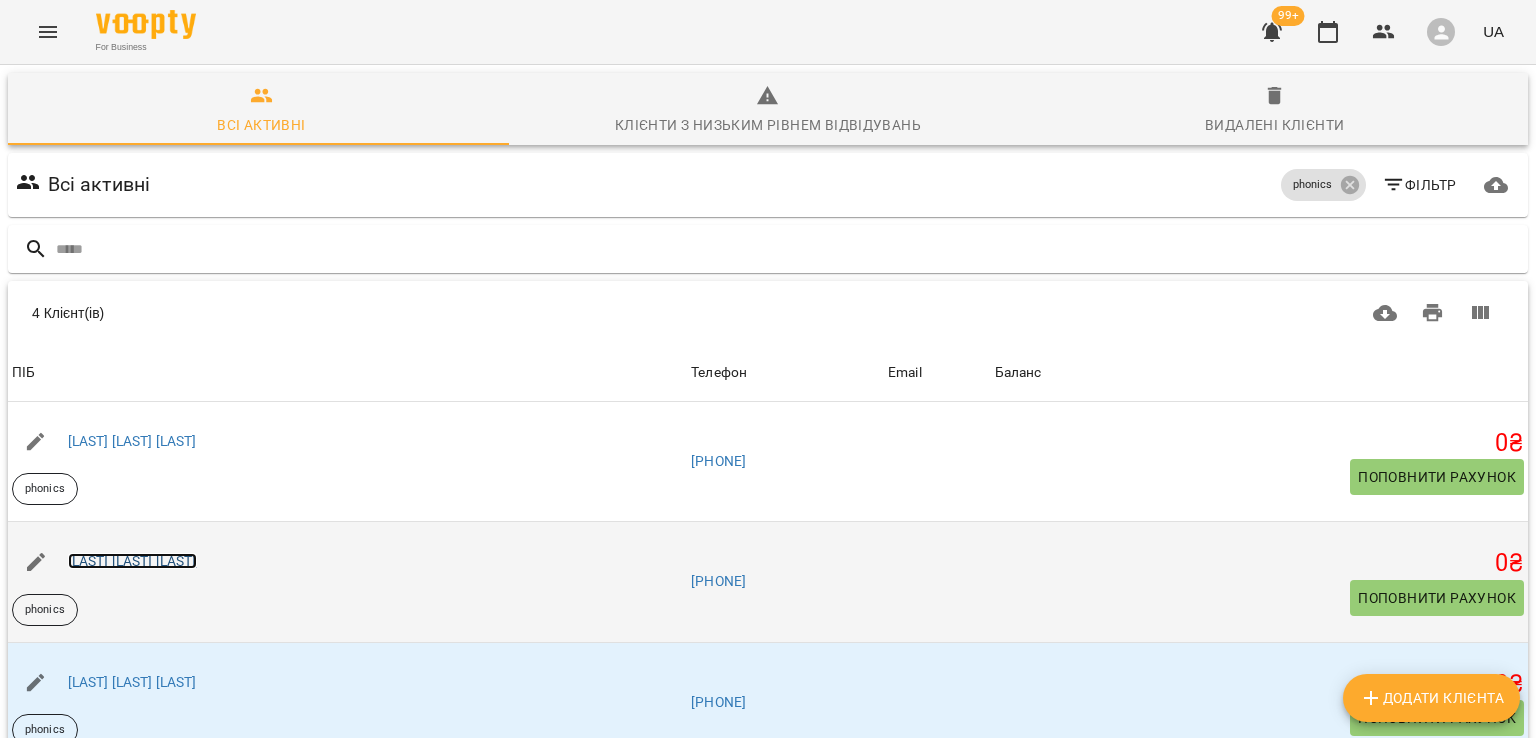 click on "[LAST] [LAST] [LAST]" at bounding box center (132, 561) 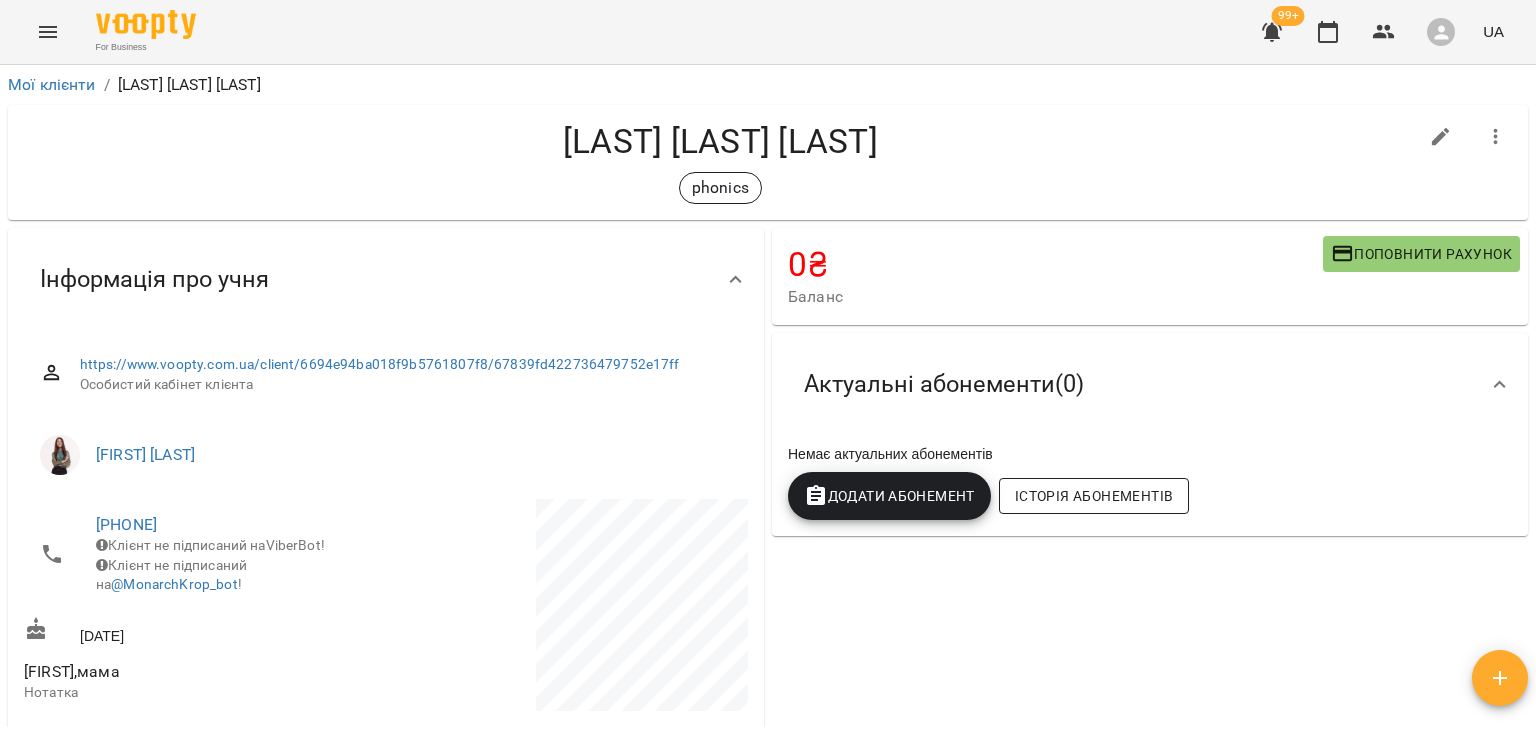 click on "Історія абонементів" at bounding box center (1094, 496) 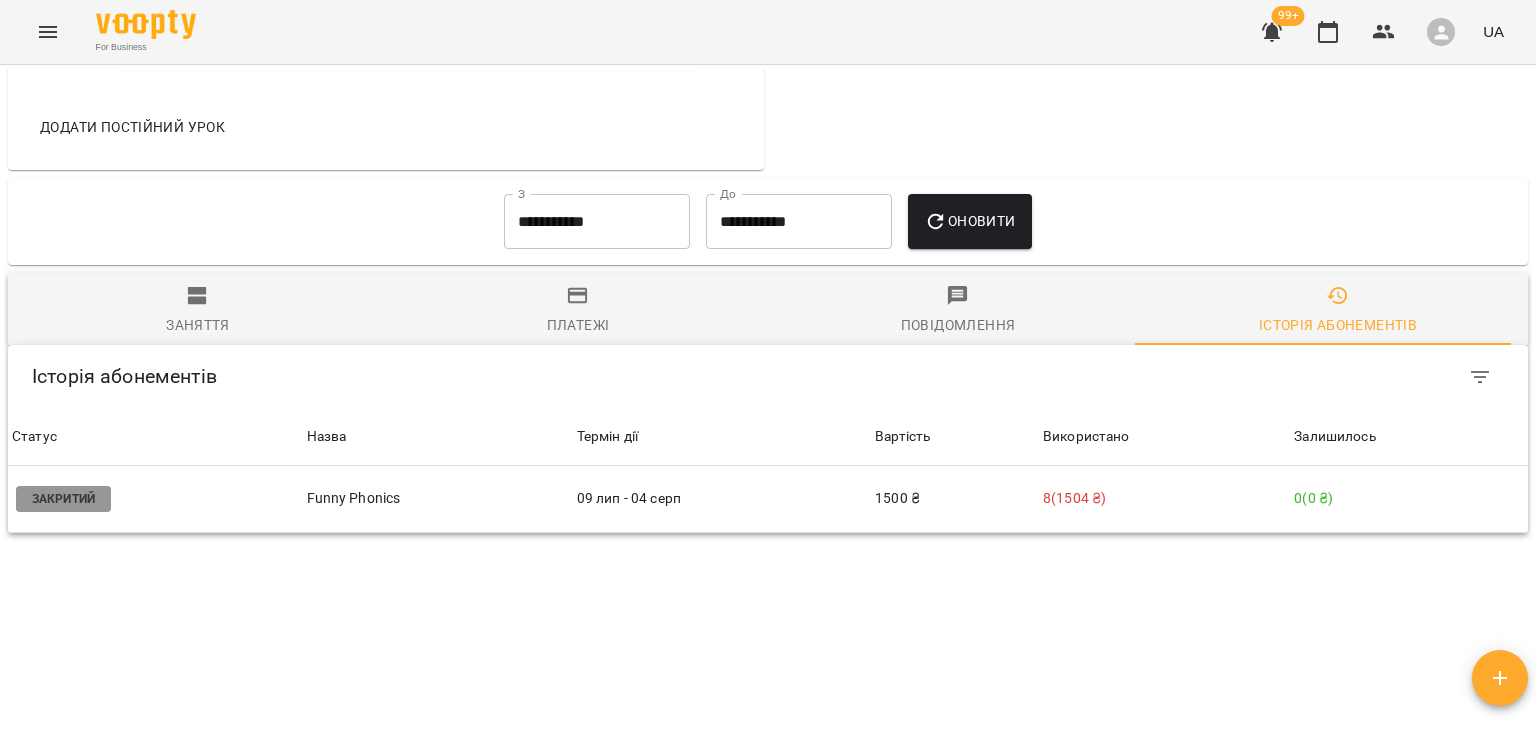 scroll, scrollTop: 1364, scrollLeft: 0, axis: vertical 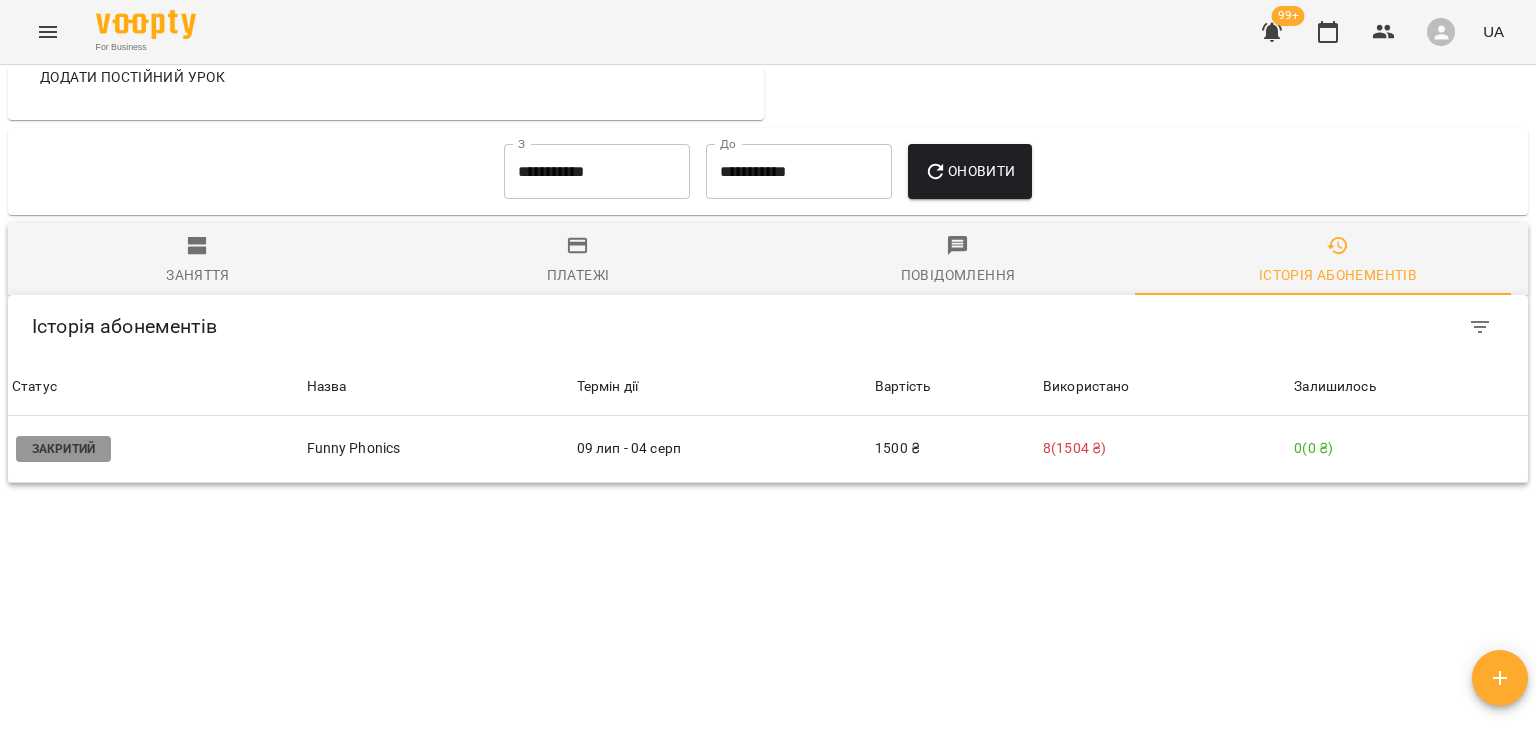 click on "Мої клієнти / [LAST] [LAST] [LAST] [LAST] [LAST] [LAST] phonics 0 ₴ Баланс Поповнити рахунок Актуальні абонементи ( 0 ) Немає актуальних абонементів Додати Абонемент Історія абонементів Інформація про учня https://www.voopty.com.ua/client/6694e94ba018f9b5761807f8/67839fd422736479752e17ff Особистий кабінет клієнта [FIRST] [LAST] [PHONE] Клієнт не підписаний на  ViberBot! Клієнт не підписаний на  @MonarchKrop_bot ! [DATE] [FIRST],мама Нотатка нд, [DATE] Дата створення Нотатки Постійний розклад Навчальний простір Monarch  »  Funny Phonics [DATE] -   [DATE] Продати абонемент на Курс пн ,  17:00   Funny Phonics" at bounding box center [768, 398] 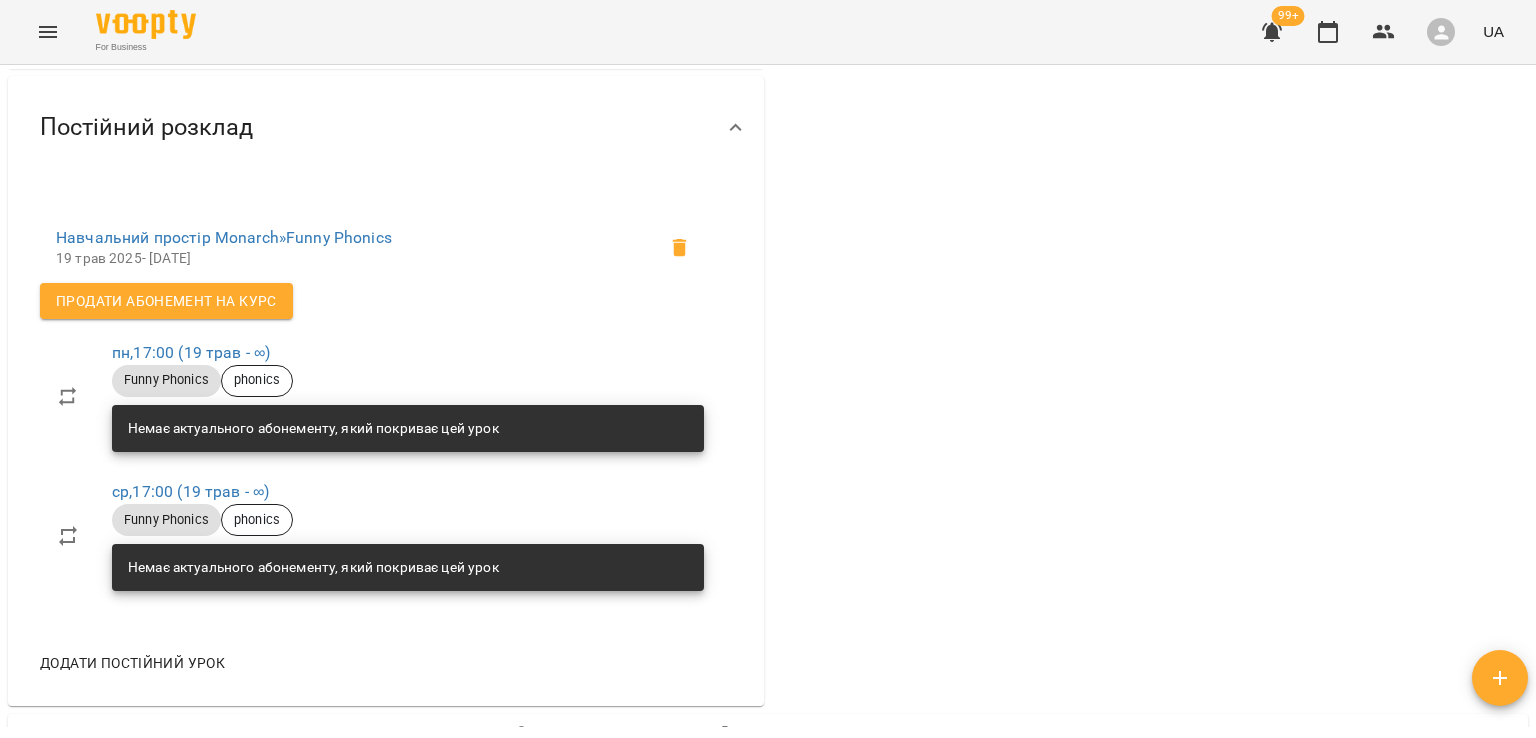 scroll, scrollTop: 0, scrollLeft: 0, axis: both 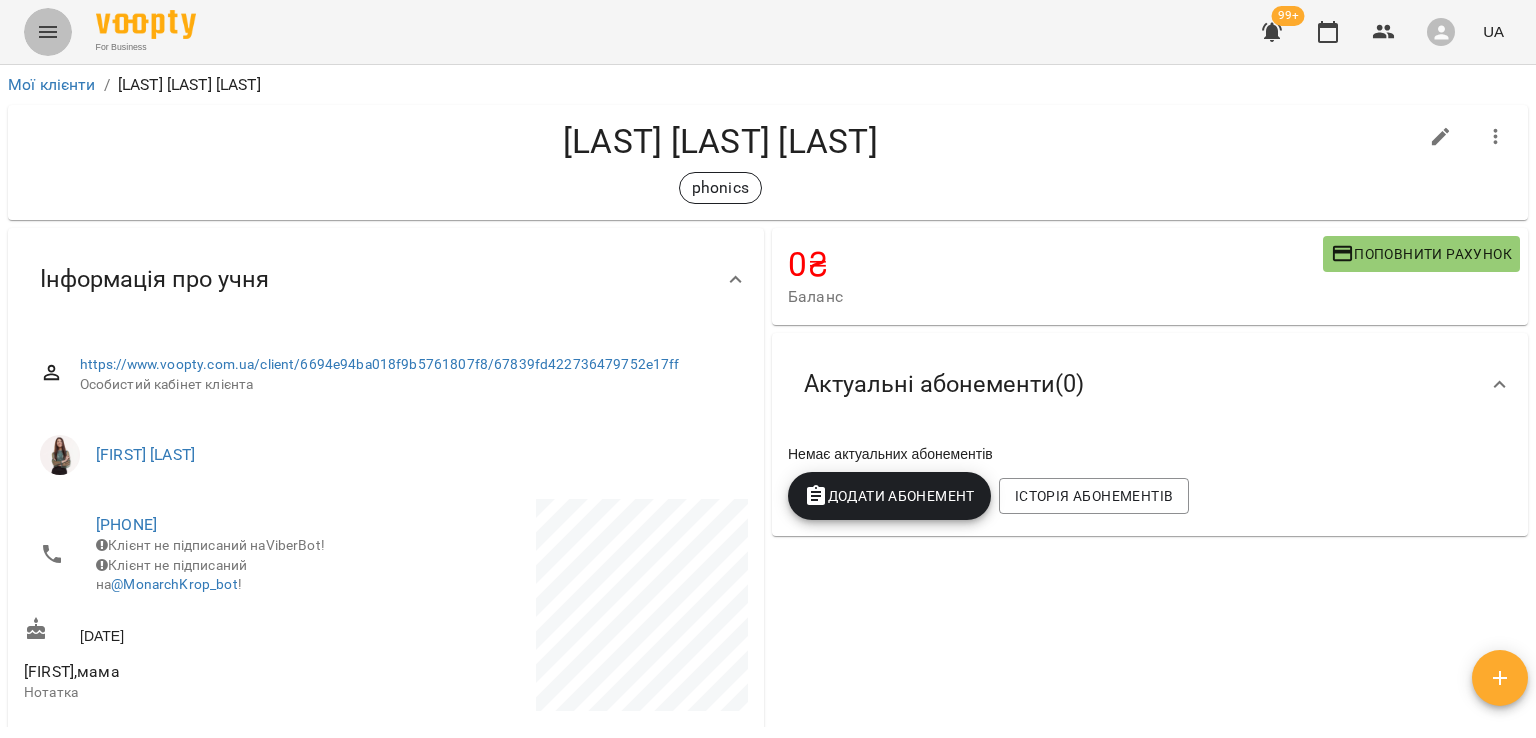 click 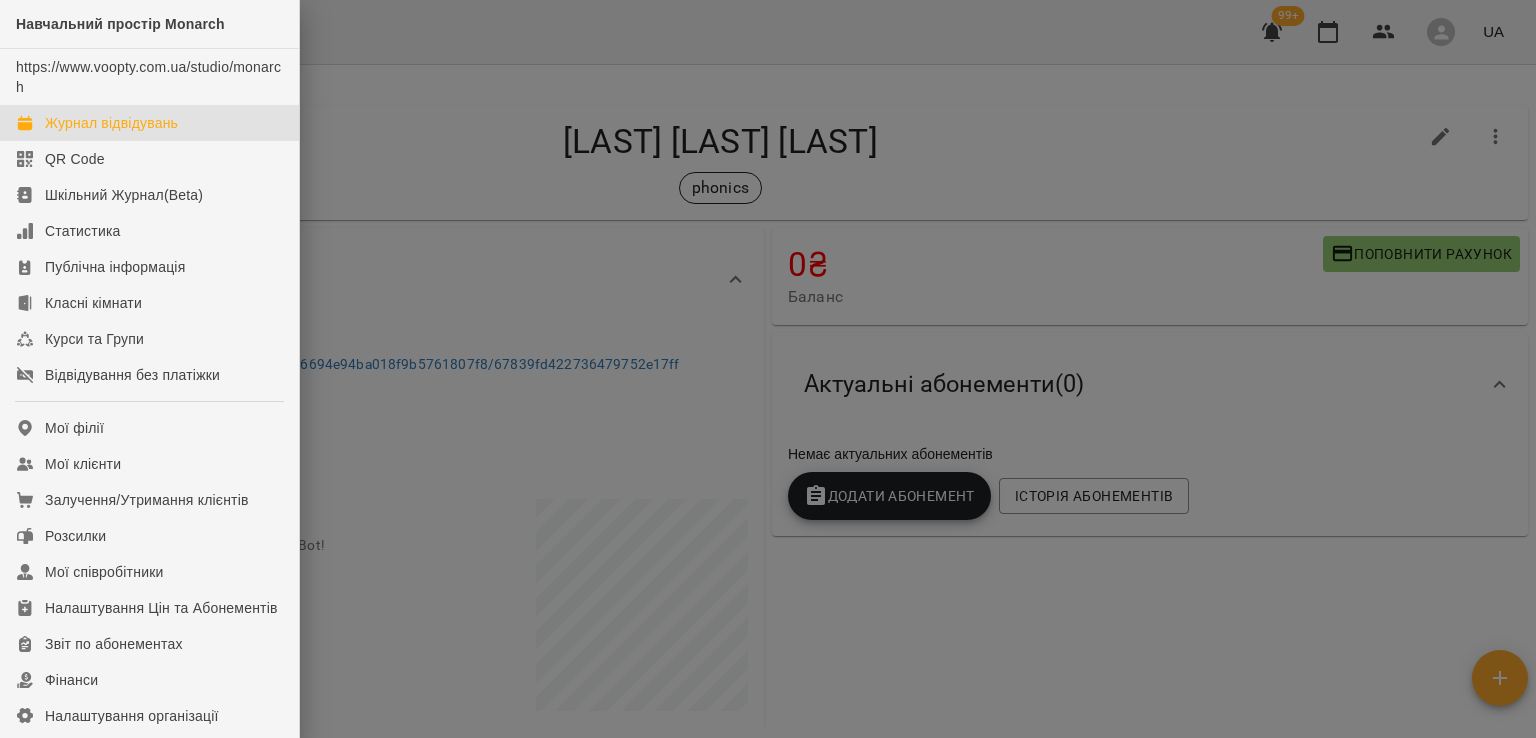 click on "Журнал відвідувань" at bounding box center [111, 123] 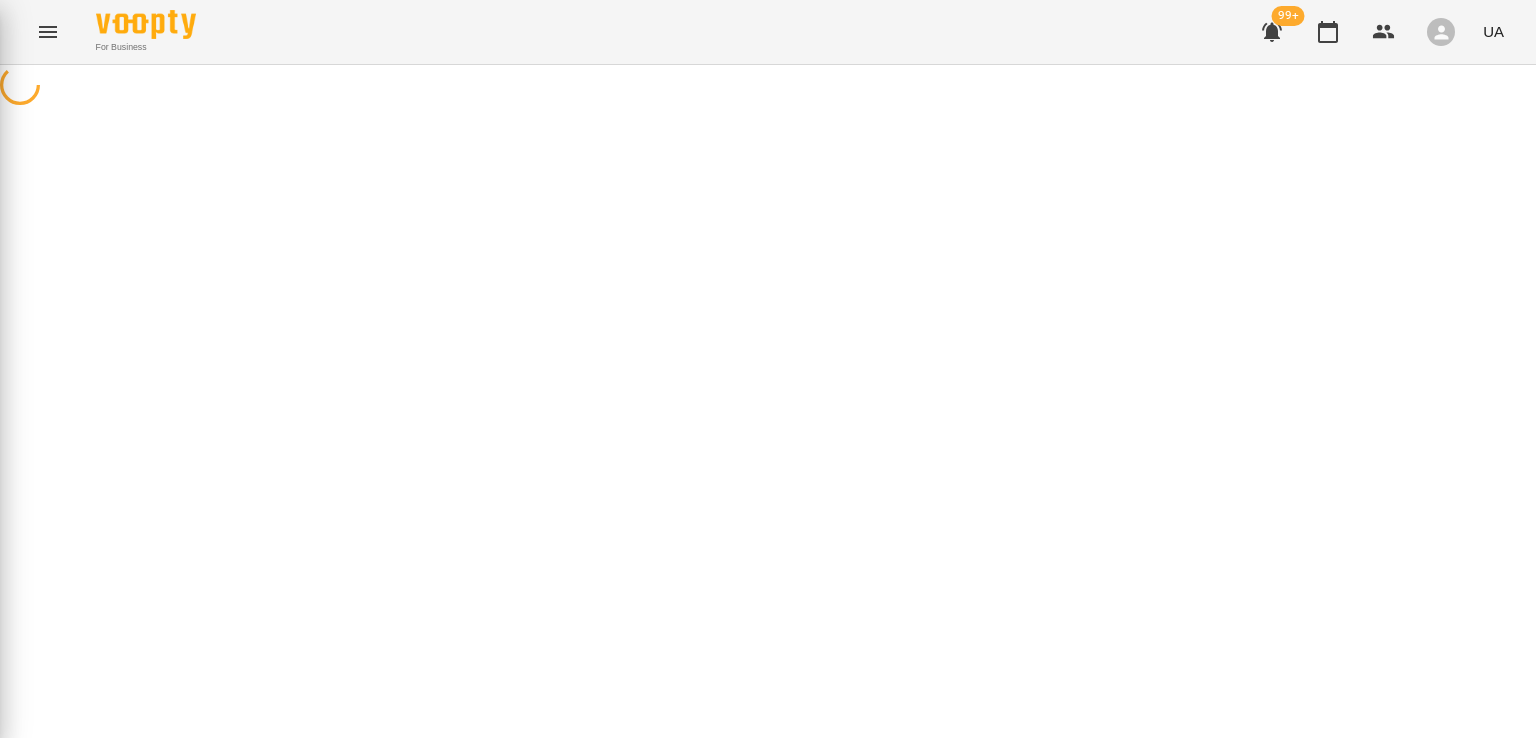 scroll, scrollTop: 0, scrollLeft: 0, axis: both 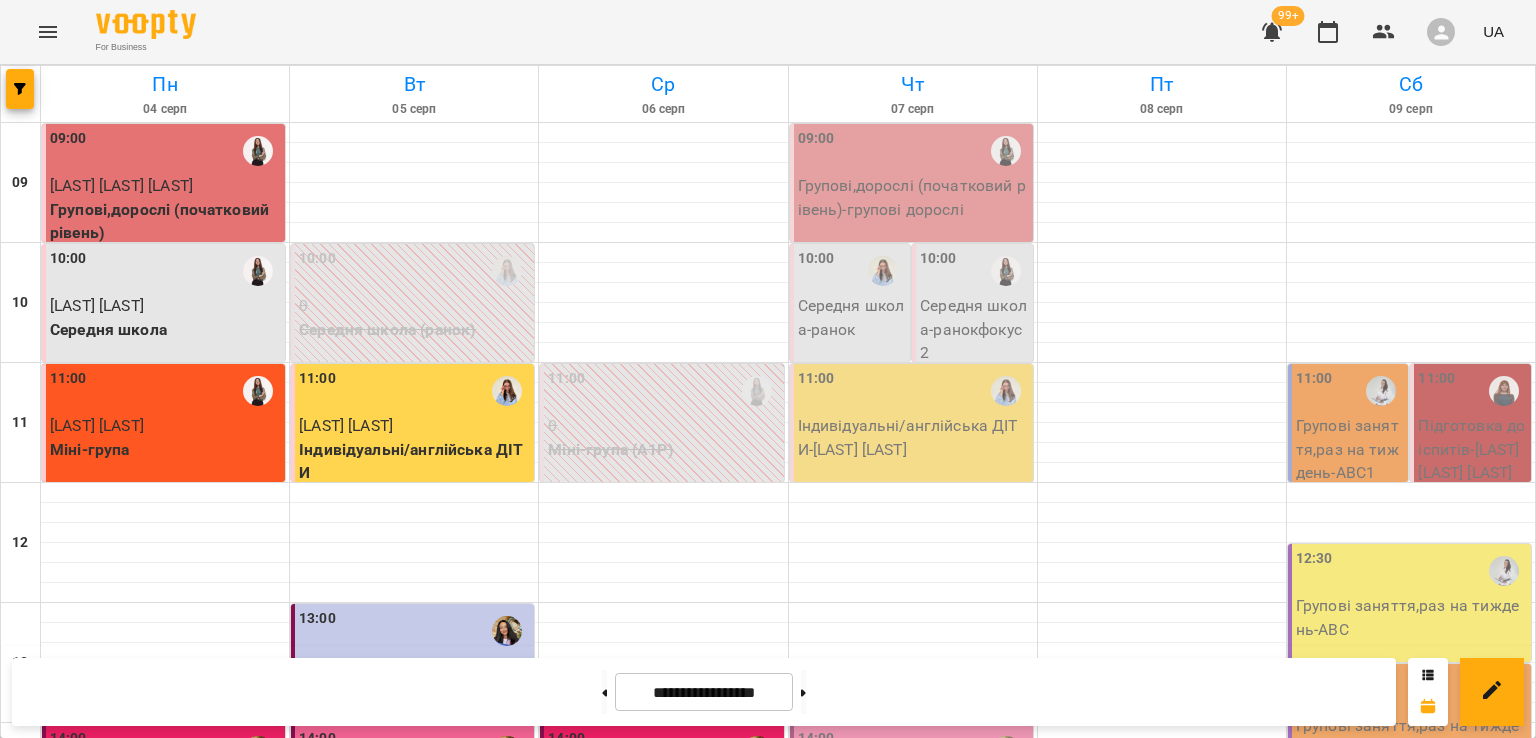 click on "[LAST] [LAST]" at bounding box center [595, 785] 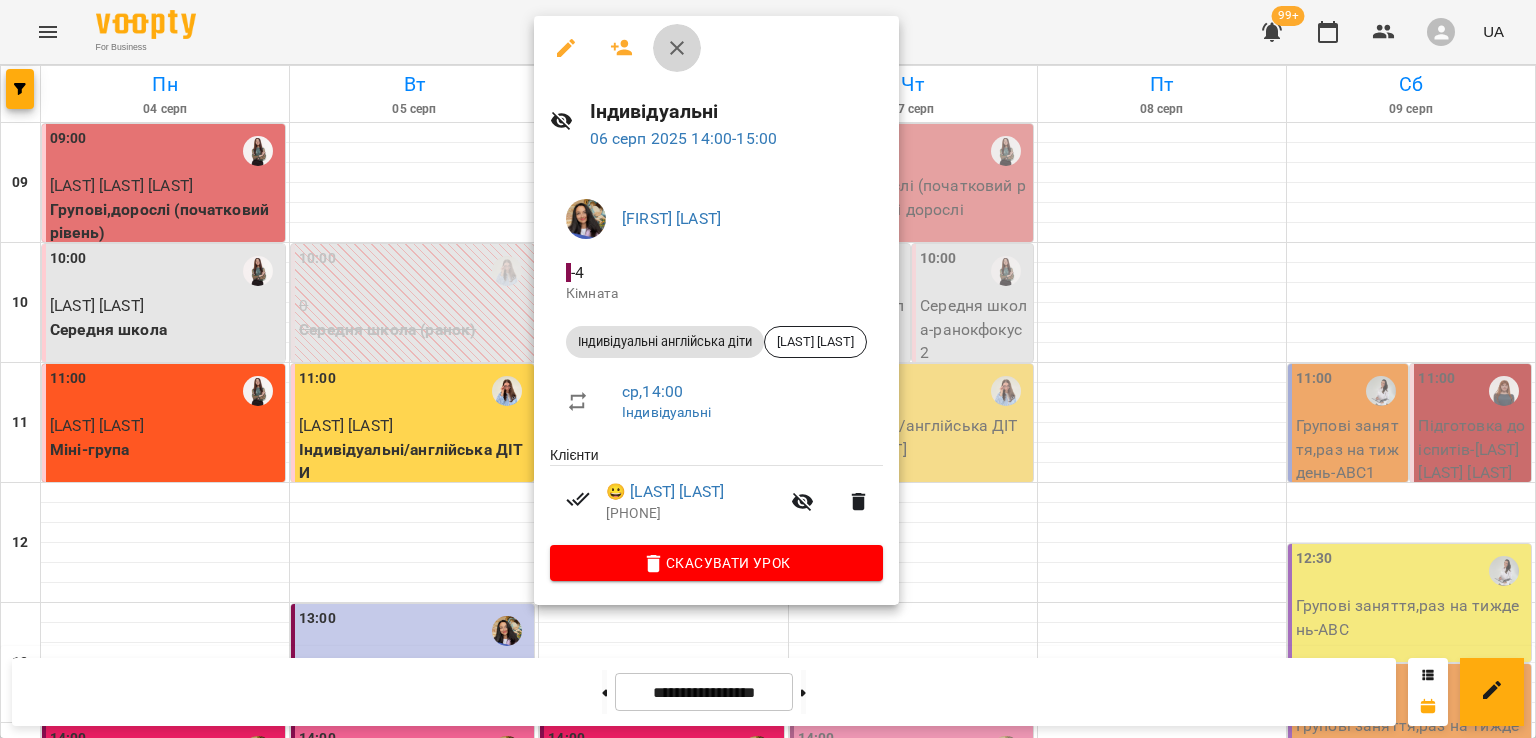 click 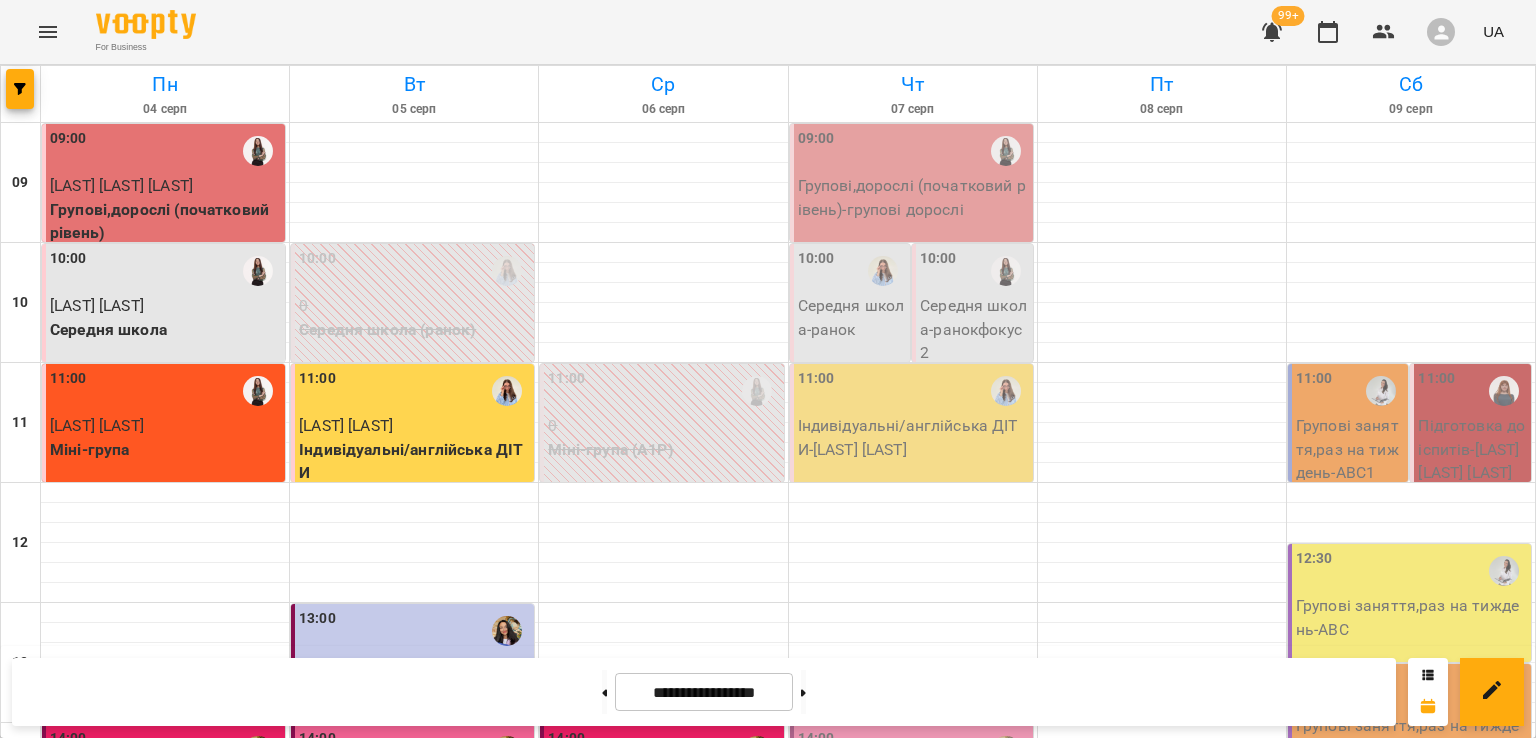 click on "Середня школа (3К)" at bounding box center [602, 941] 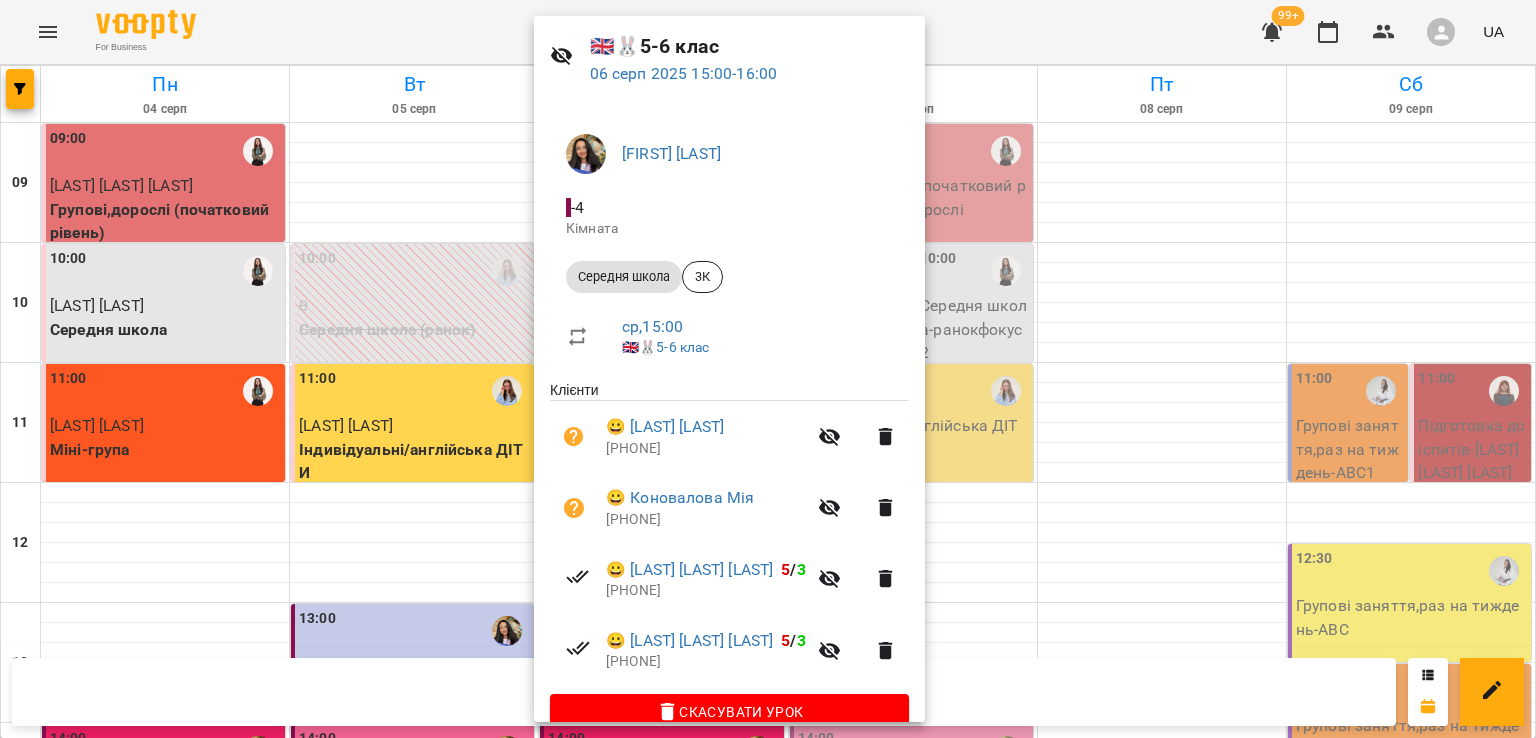 scroll, scrollTop: 100, scrollLeft: 0, axis: vertical 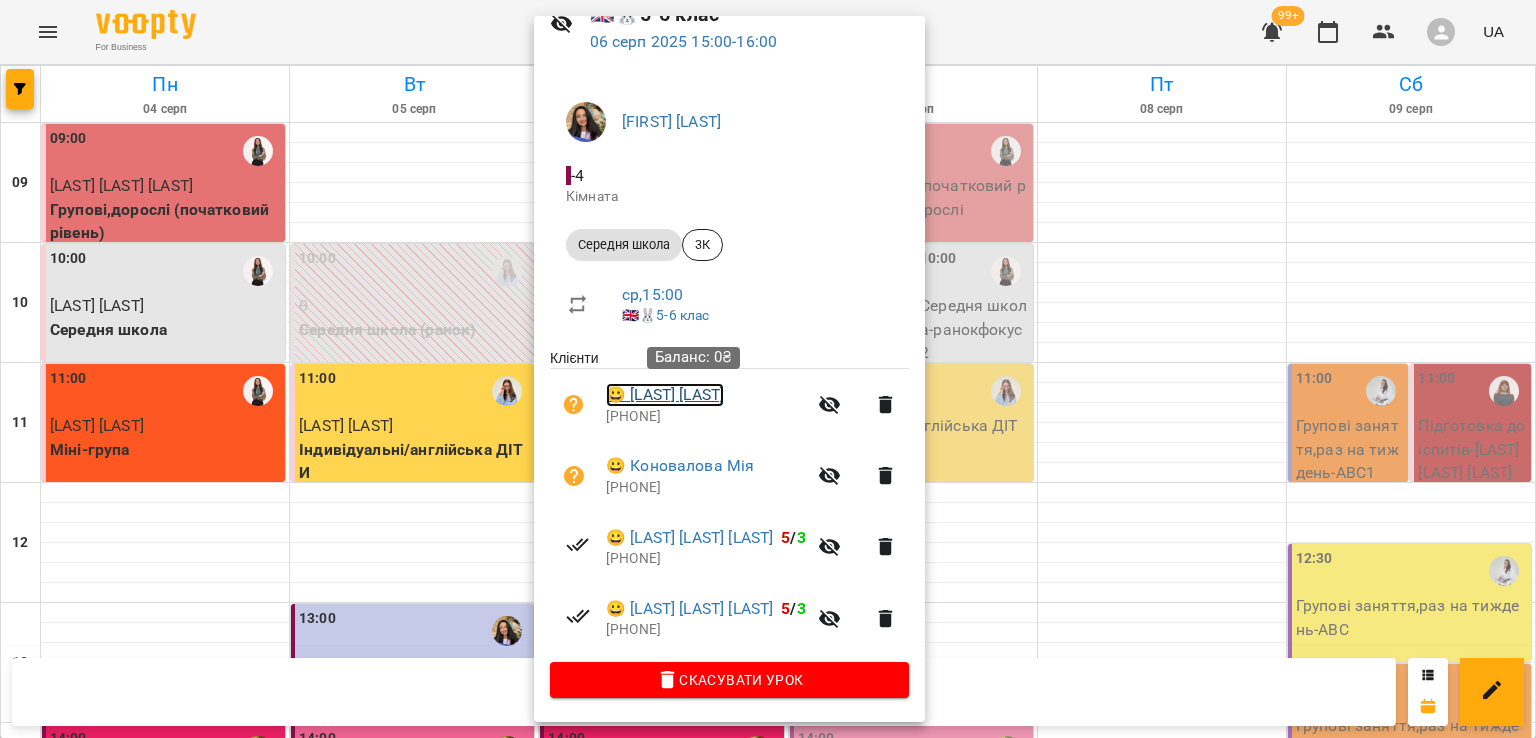 click on "😀   [LAST] [LAST]" at bounding box center (665, 395) 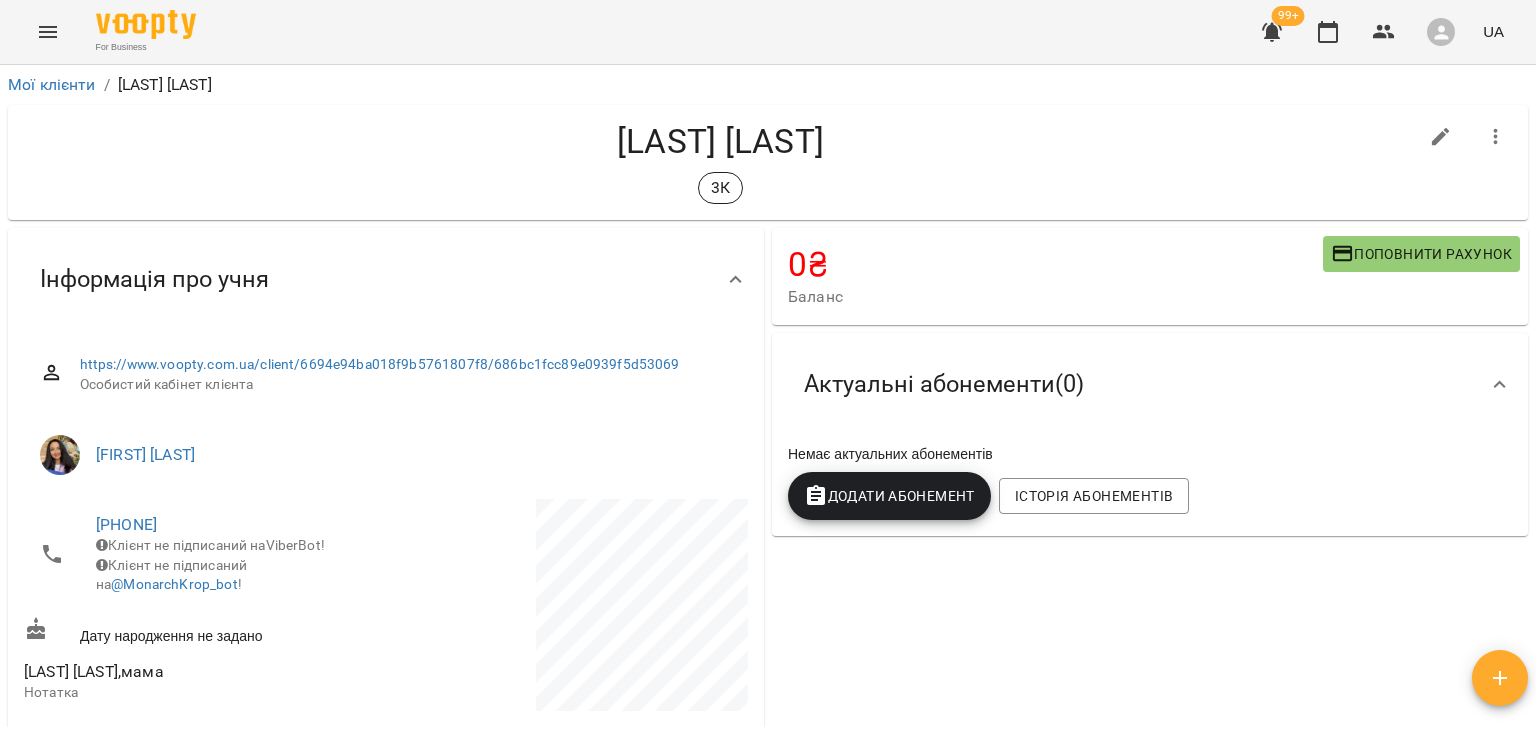 scroll, scrollTop: 200, scrollLeft: 0, axis: vertical 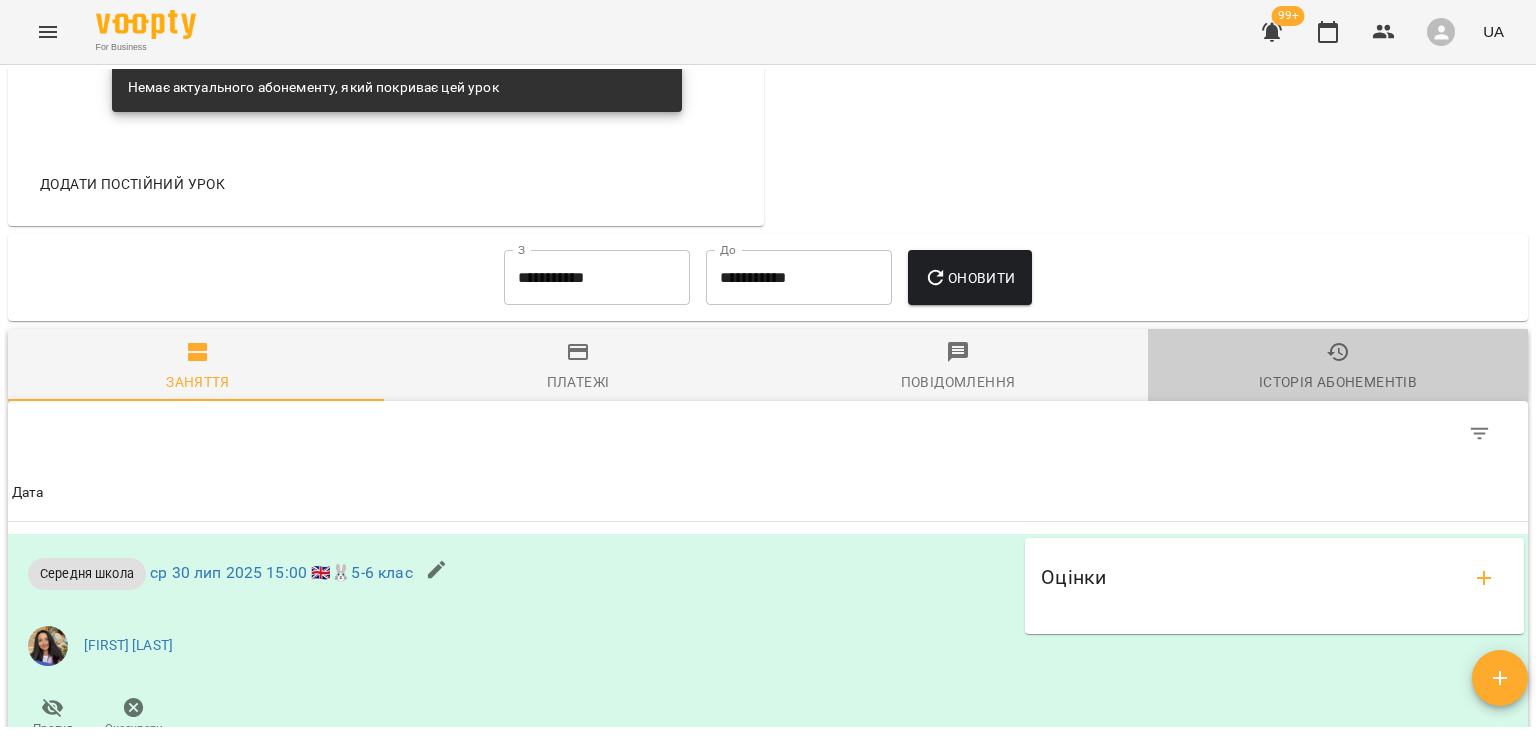 click on "Історія абонементів" at bounding box center (1338, 367) 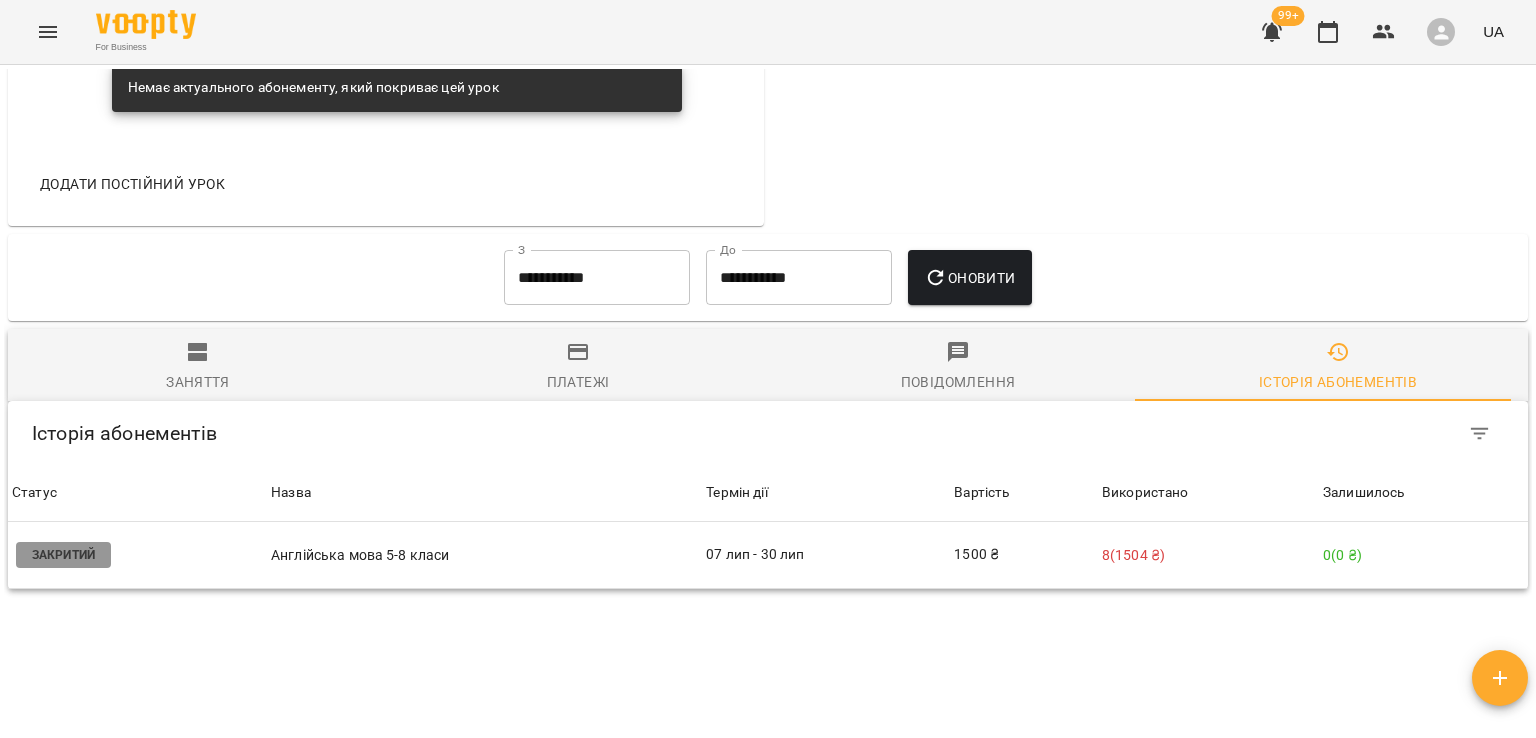 scroll, scrollTop: 1200, scrollLeft: 0, axis: vertical 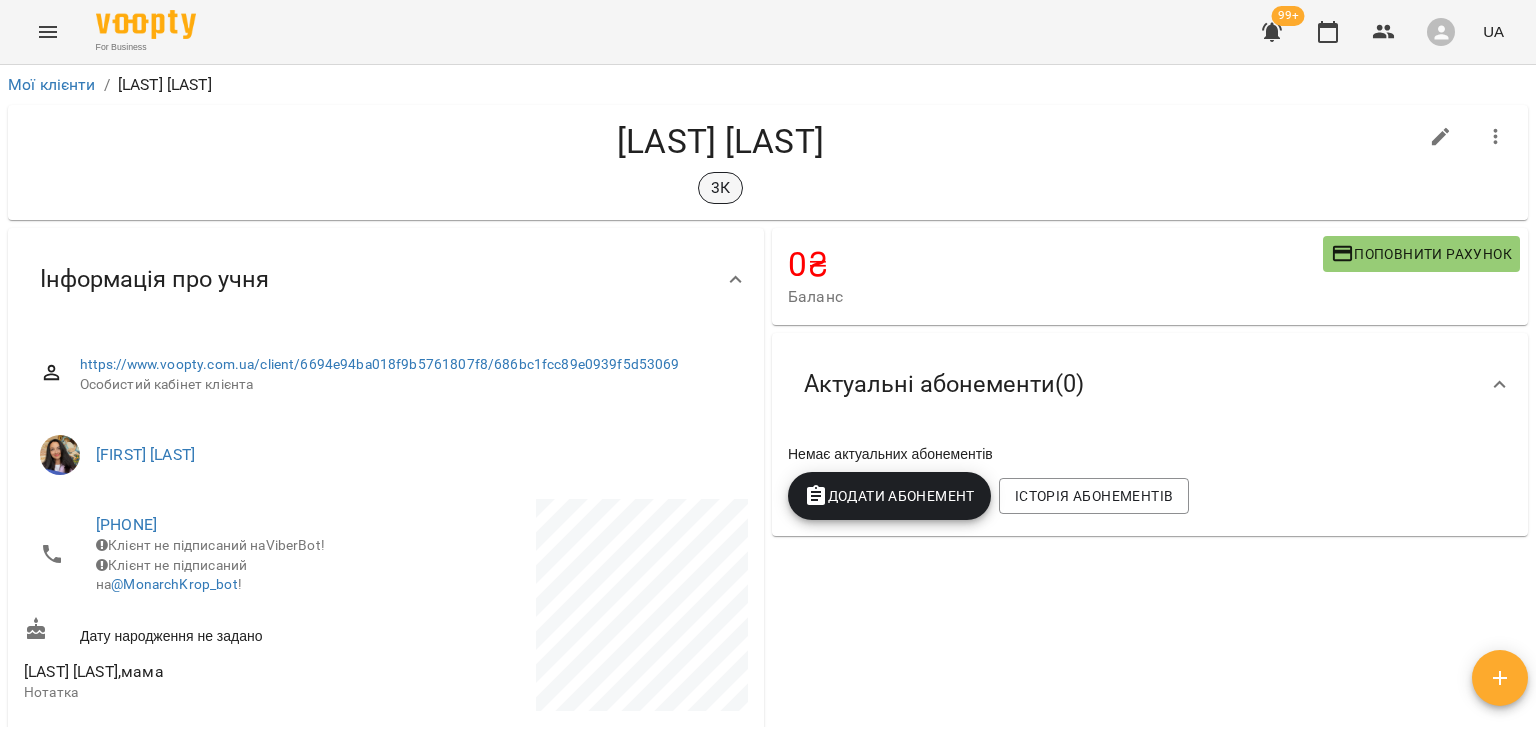 click on "3К" at bounding box center (720, 188) 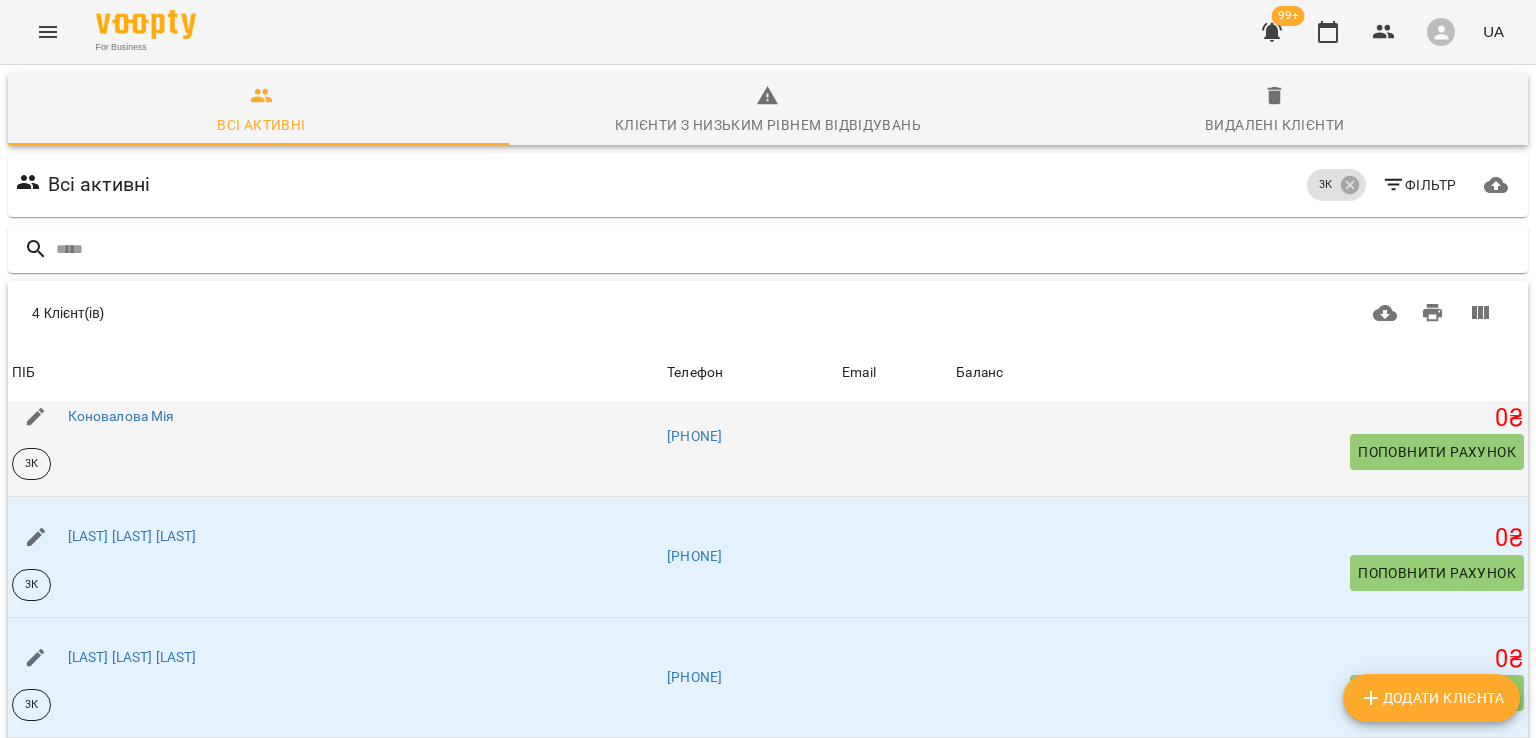 scroll, scrollTop: 38, scrollLeft: 0, axis: vertical 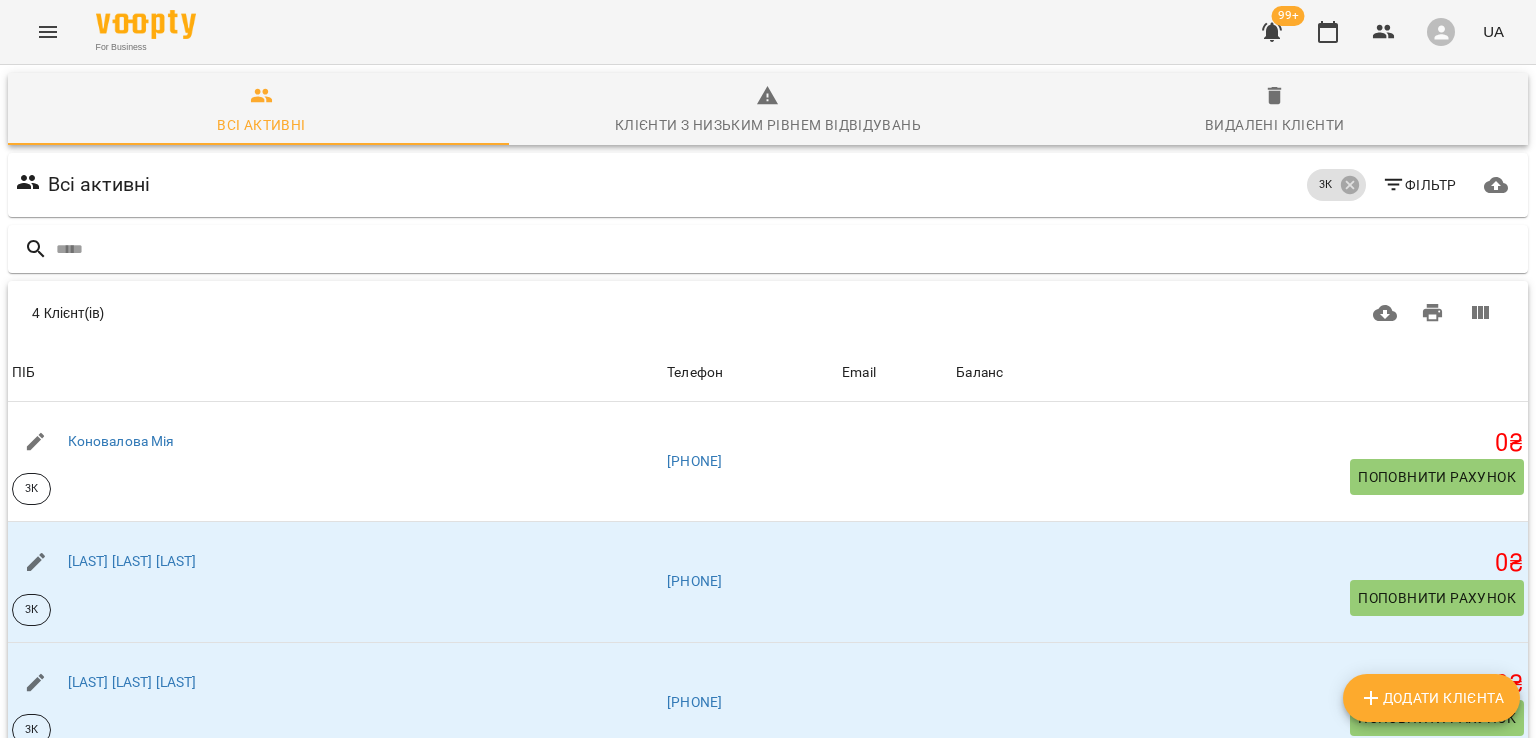 click at bounding box center (48, 32) 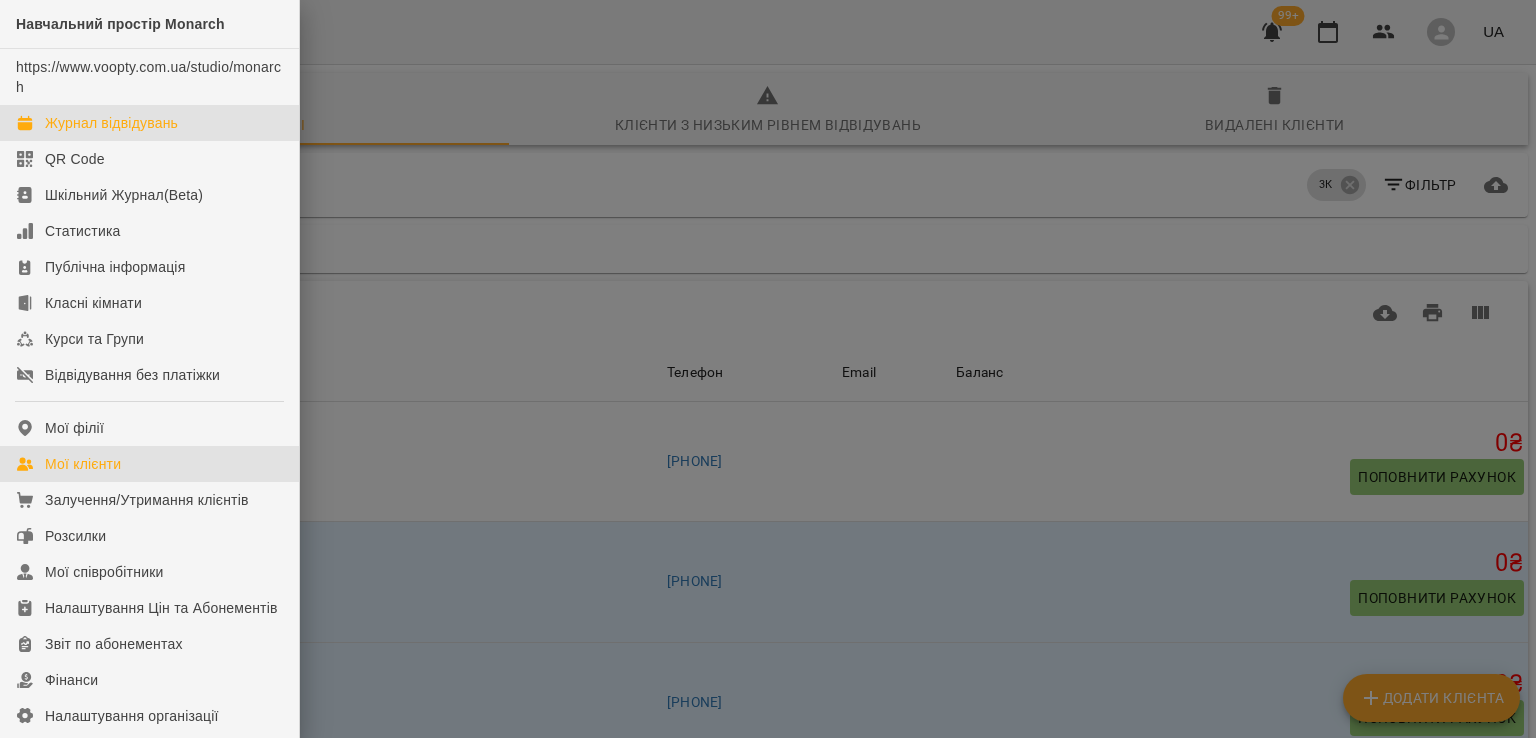 click on "Журнал відвідувань" at bounding box center [111, 123] 